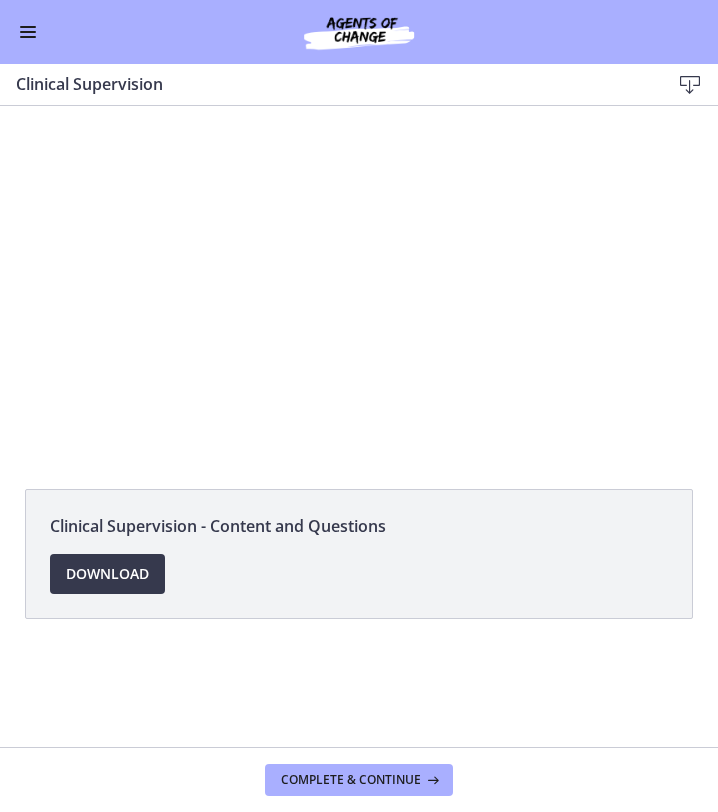 scroll, scrollTop: 0, scrollLeft: 0, axis: both 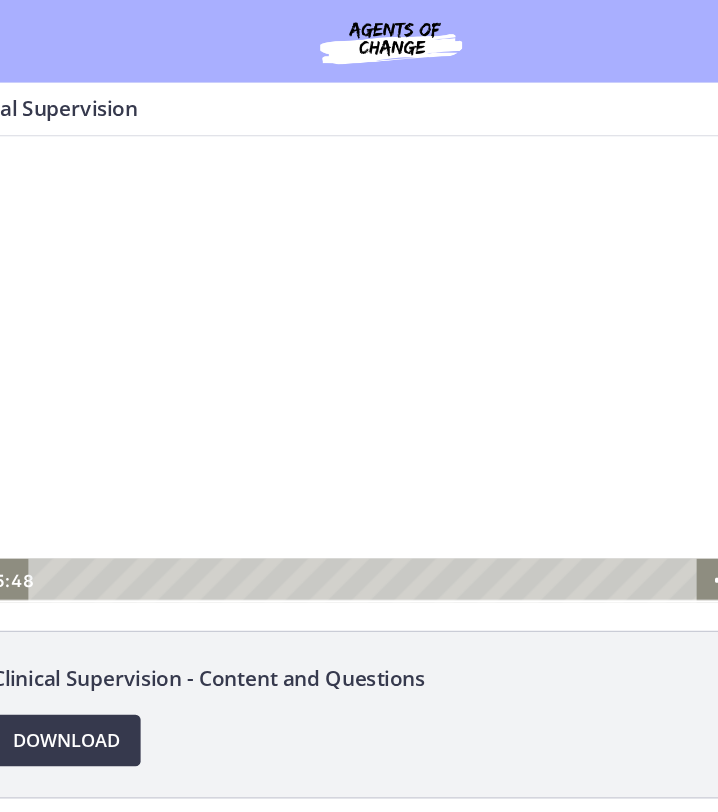 click at bounding box center [287, 316] 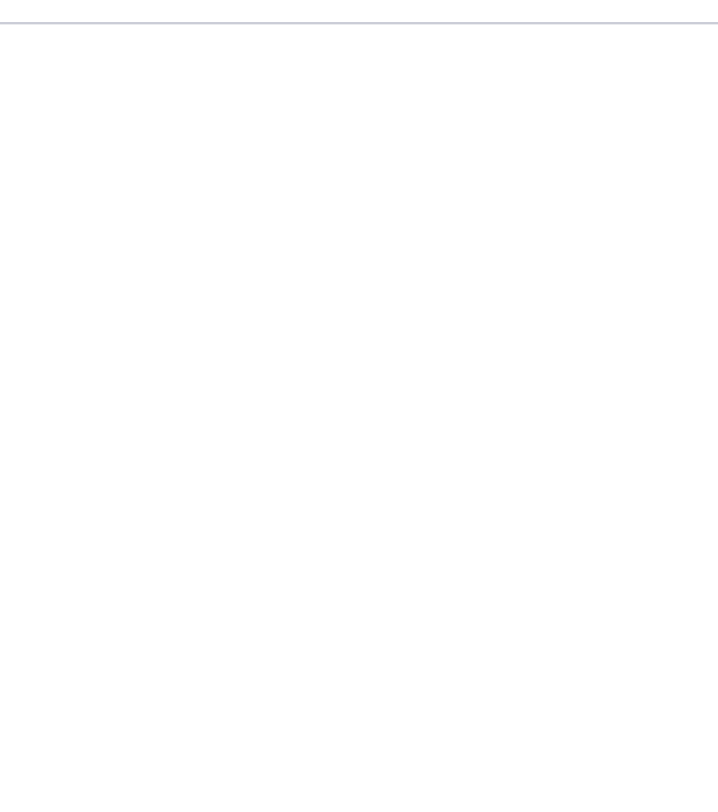type 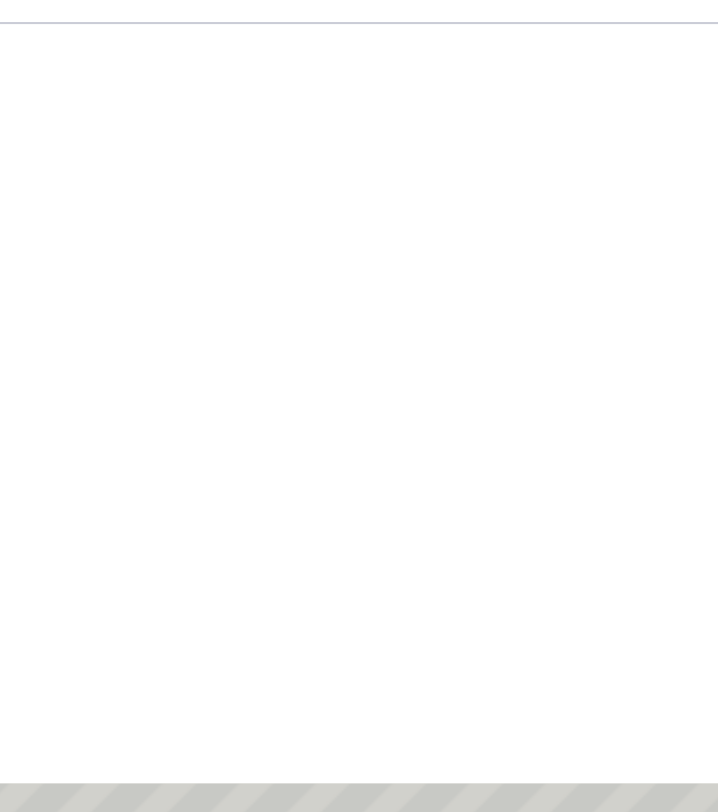 click at bounding box center (-86, 204) 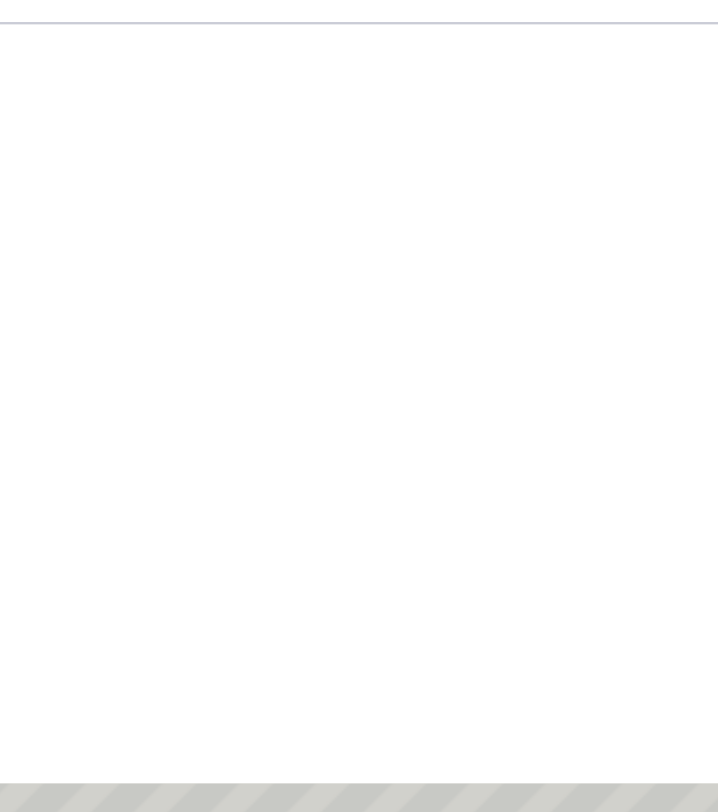 click at bounding box center [-86, 204] 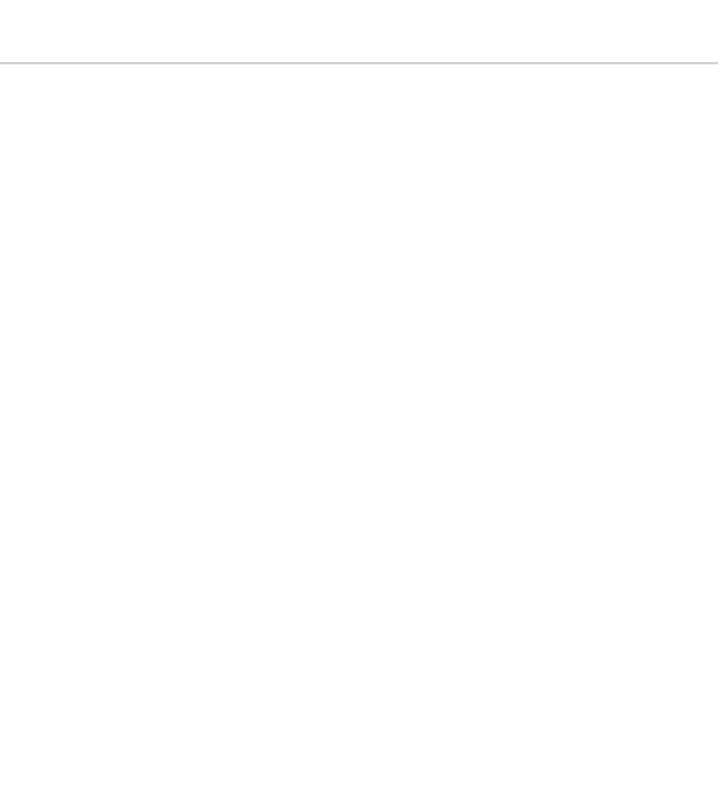 click at bounding box center [-379, 64] 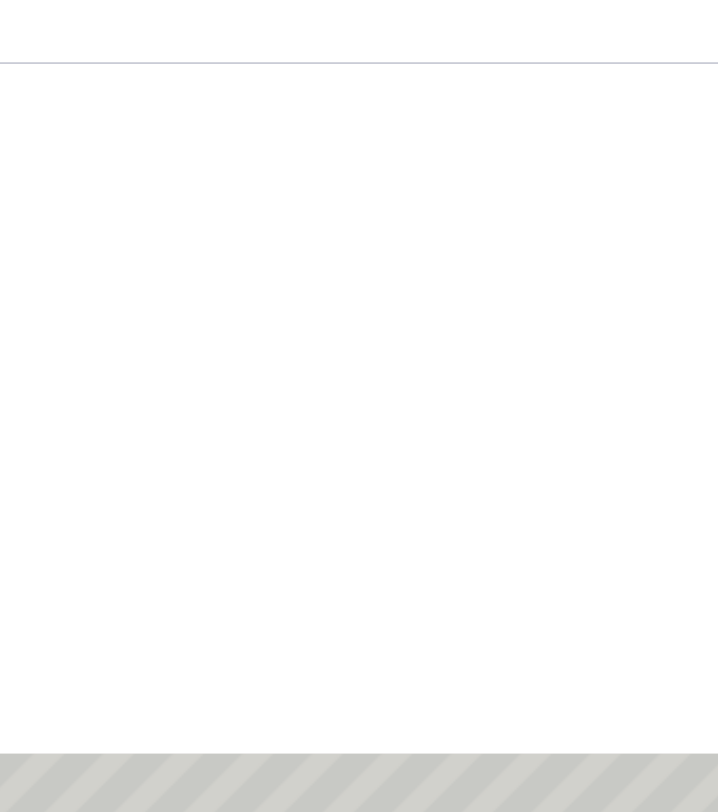 click at bounding box center [-20, 244] 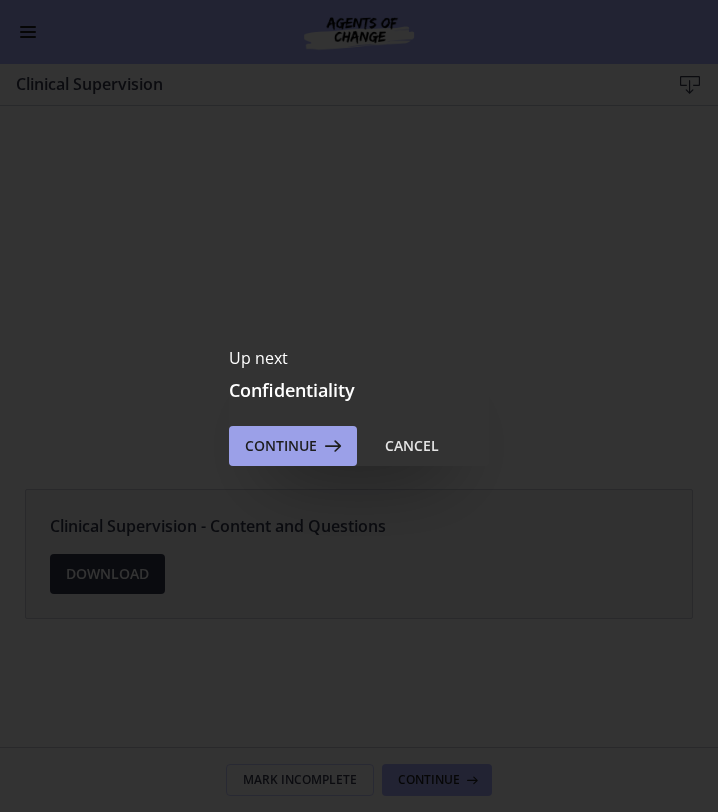click at bounding box center [331, 446] 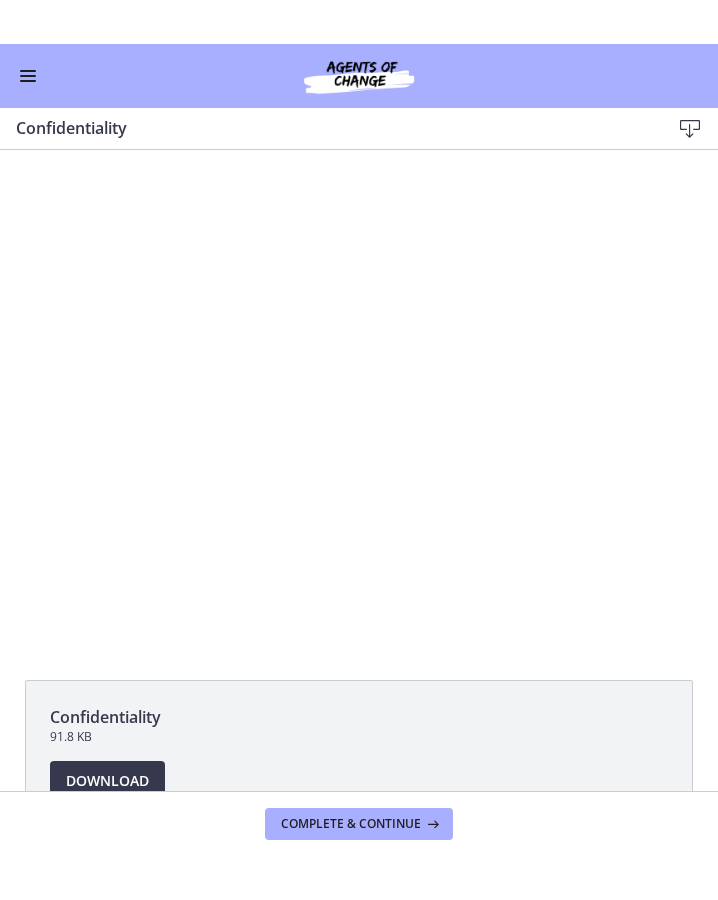 scroll, scrollTop: 0, scrollLeft: 0, axis: both 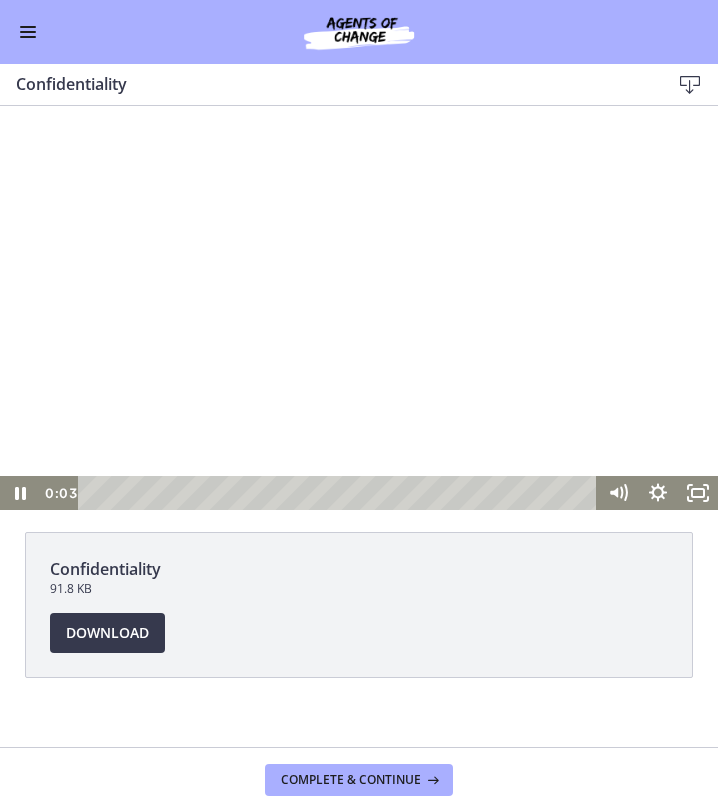 click at bounding box center [359, 308] 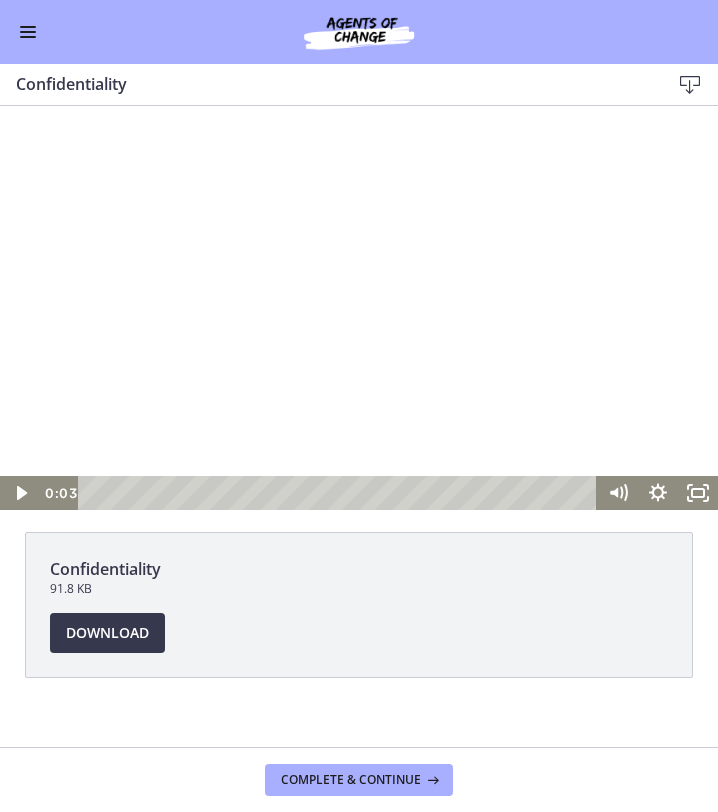 click at bounding box center [359, 308] 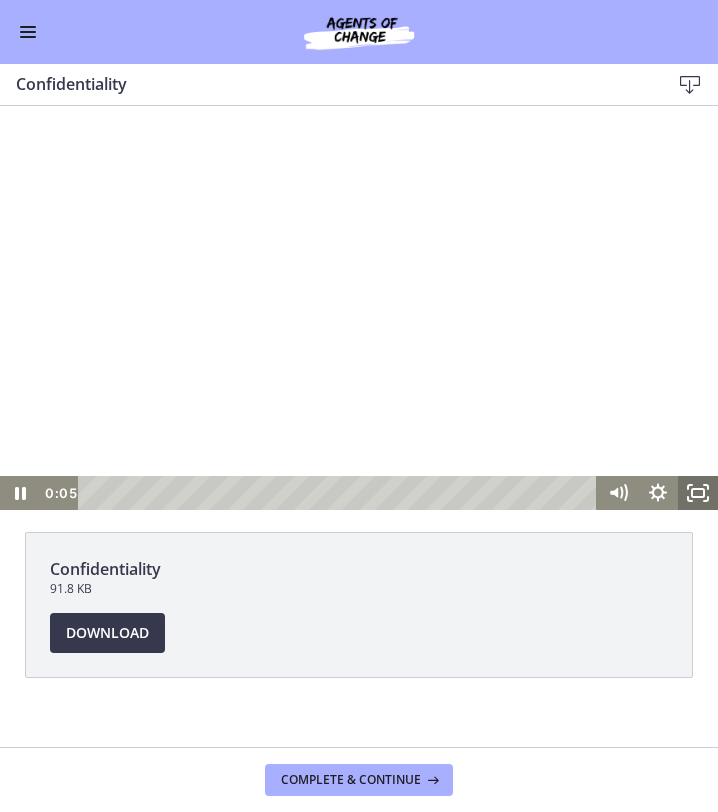 click 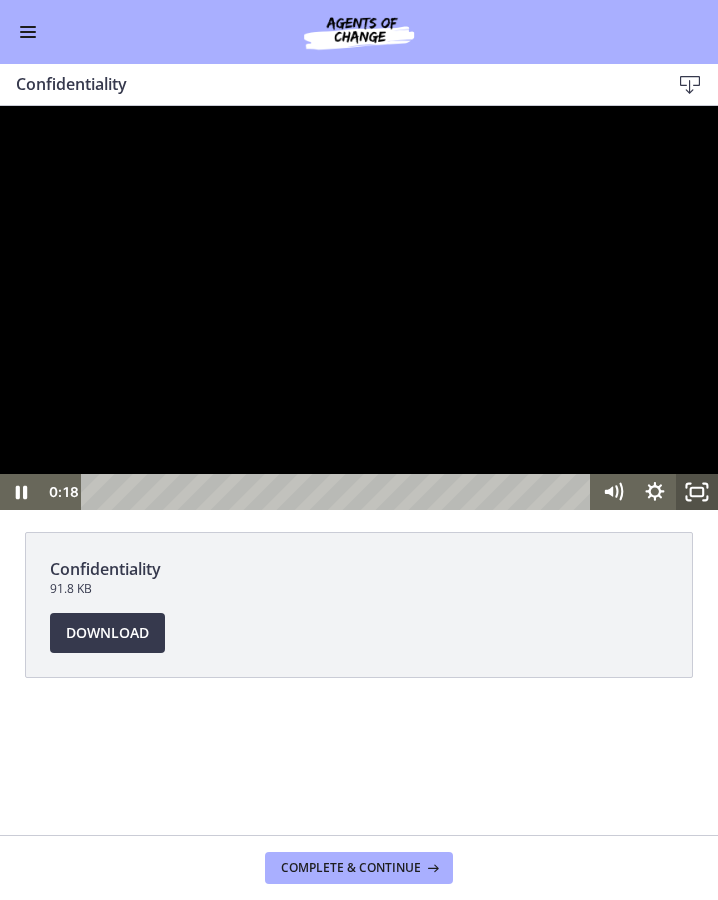 click 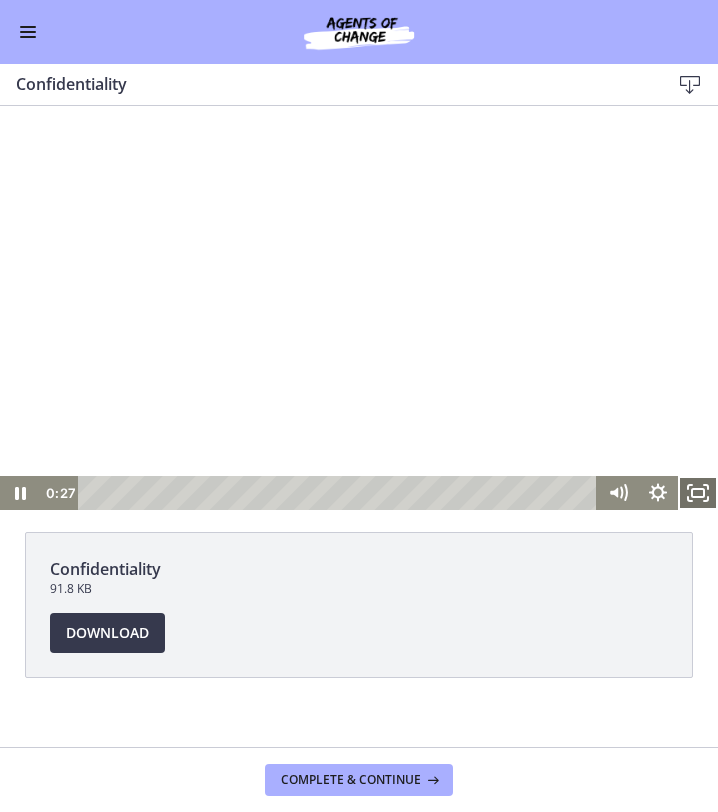 click 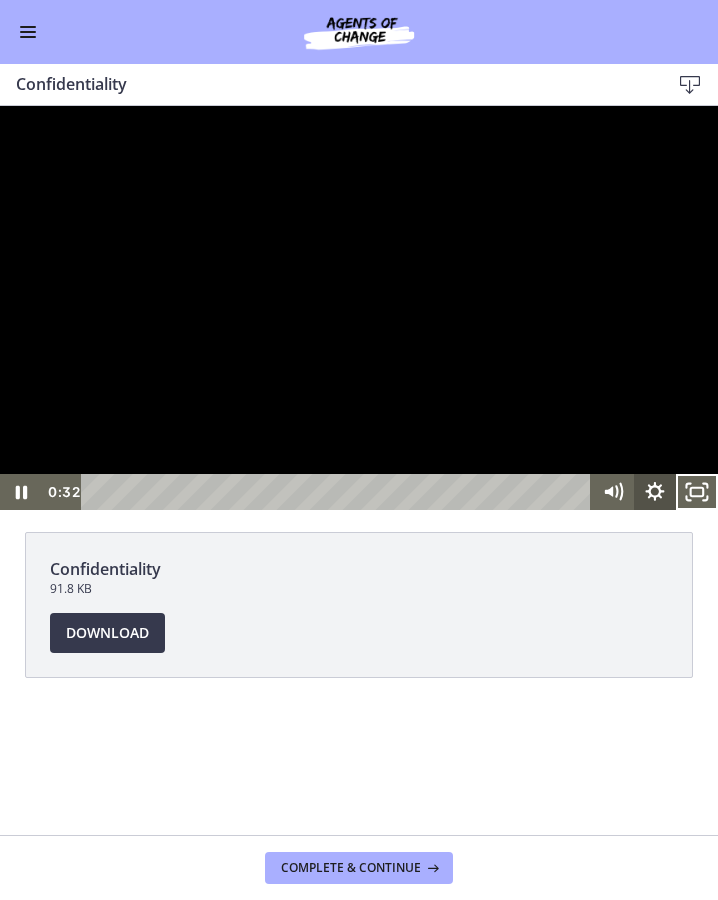 click 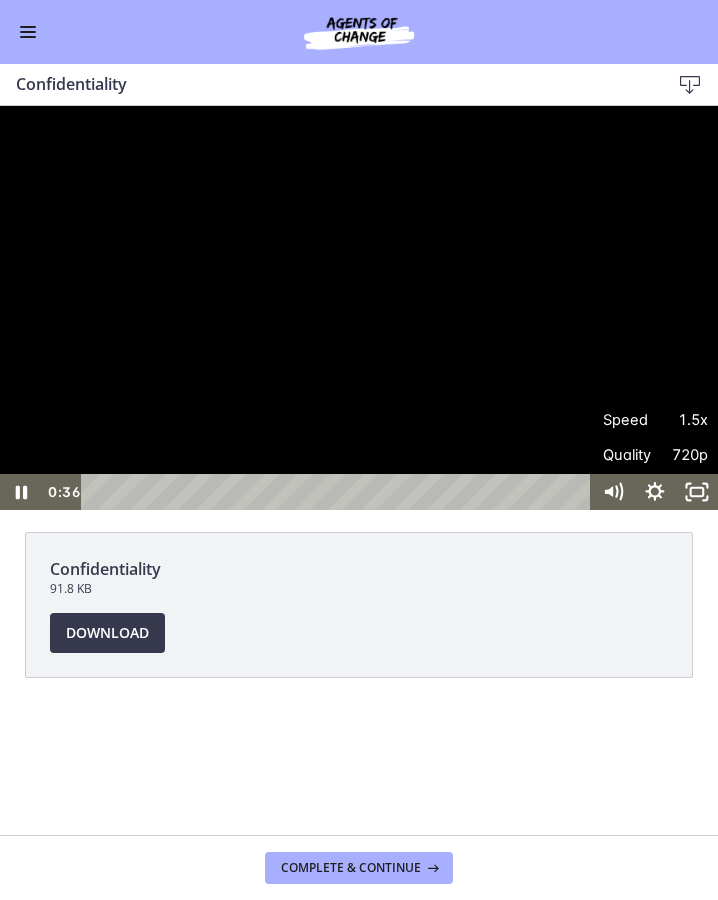 click at bounding box center (359, 308) 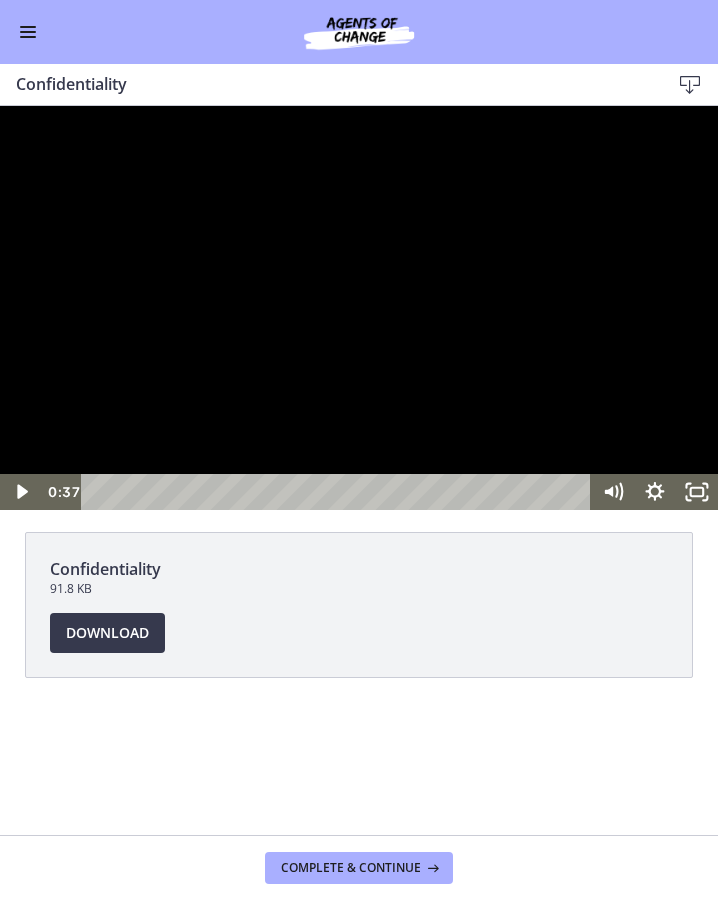 click at bounding box center [359, 308] 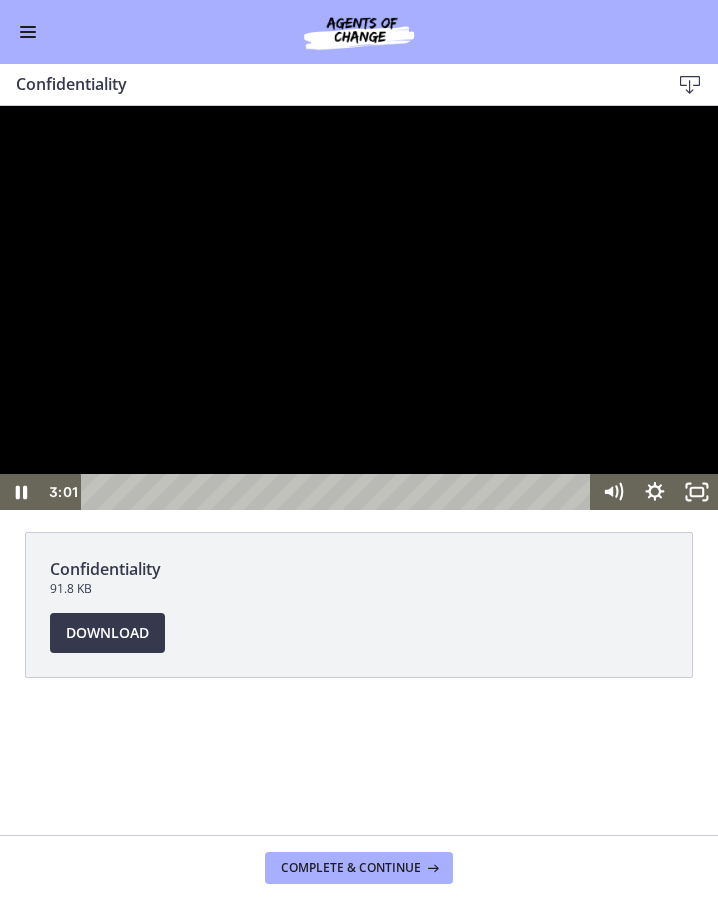 click at bounding box center (359, 308) 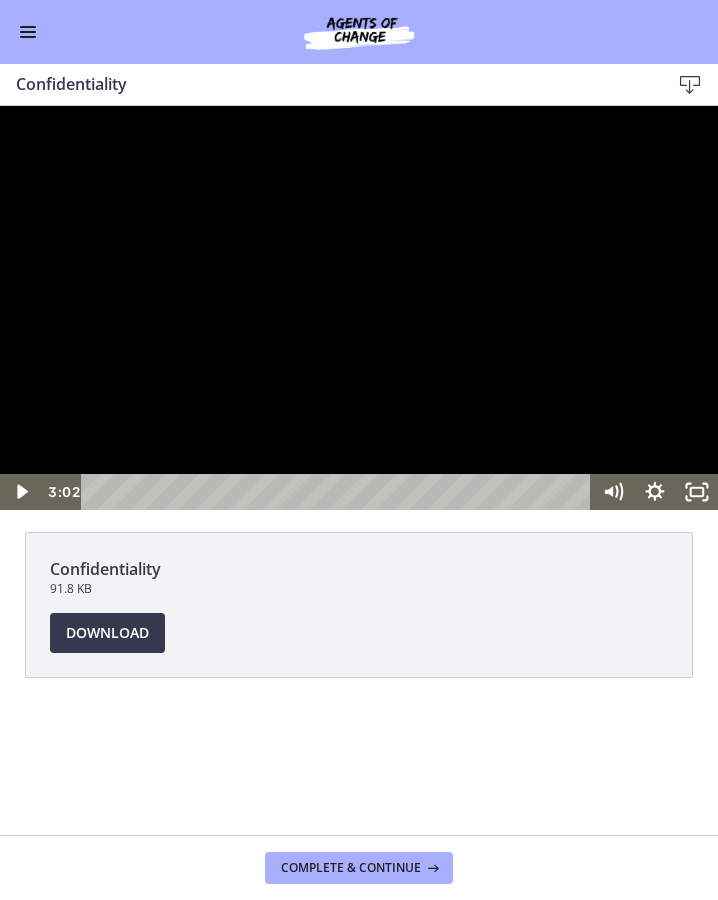 click at bounding box center [359, 308] 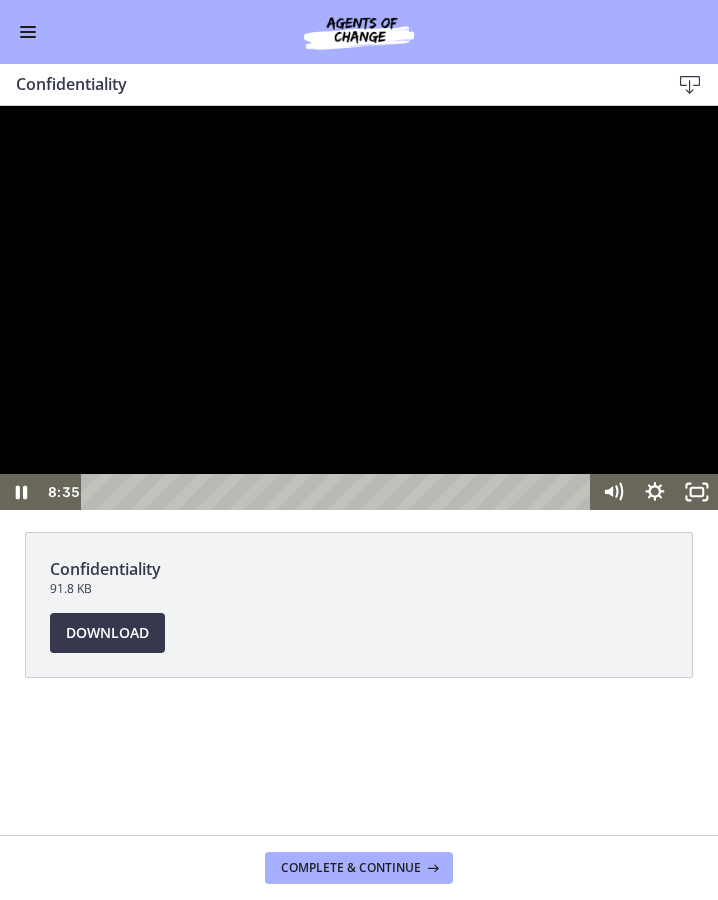 click at bounding box center [359, 308] 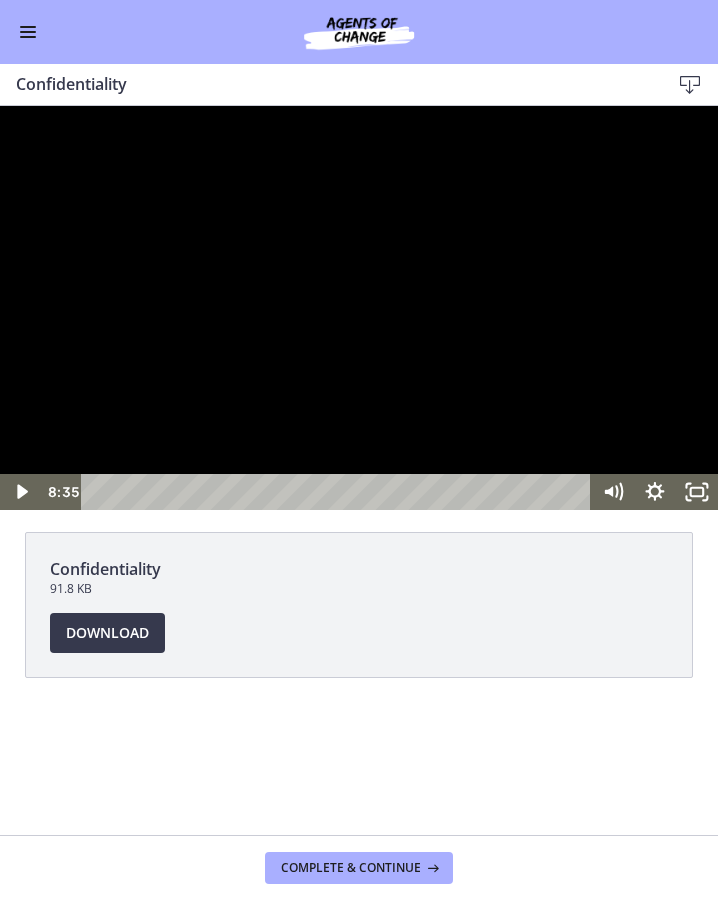 click at bounding box center [359, 308] 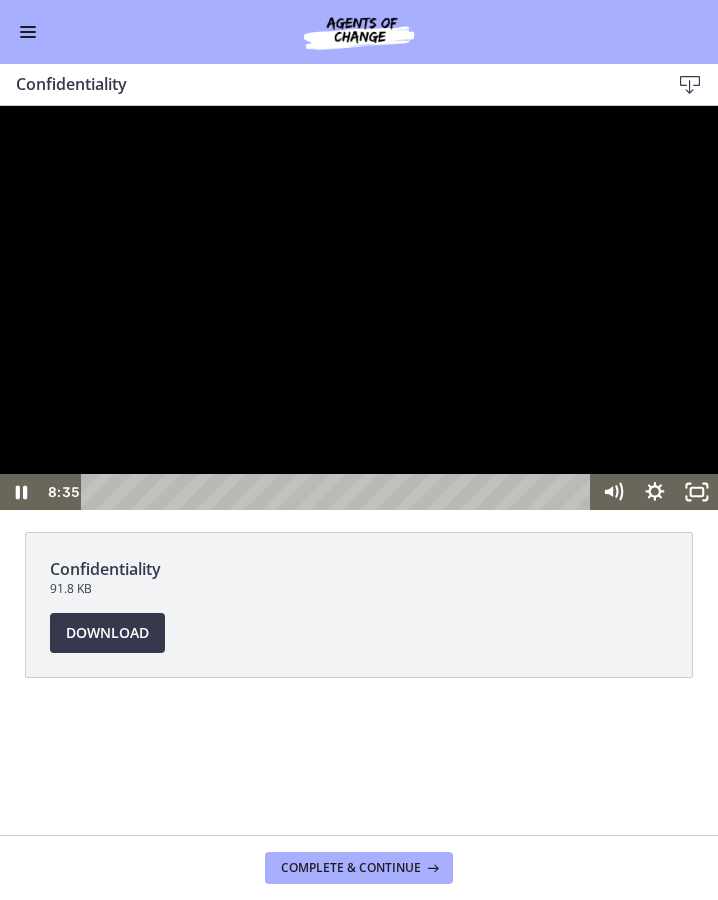 type 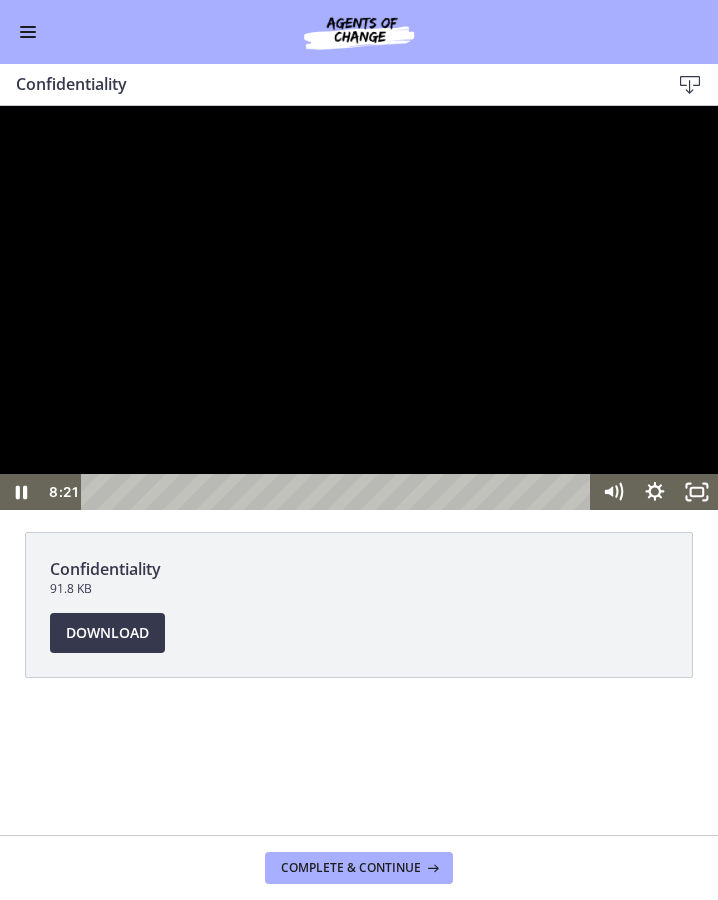 click at bounding box center [0, 106] 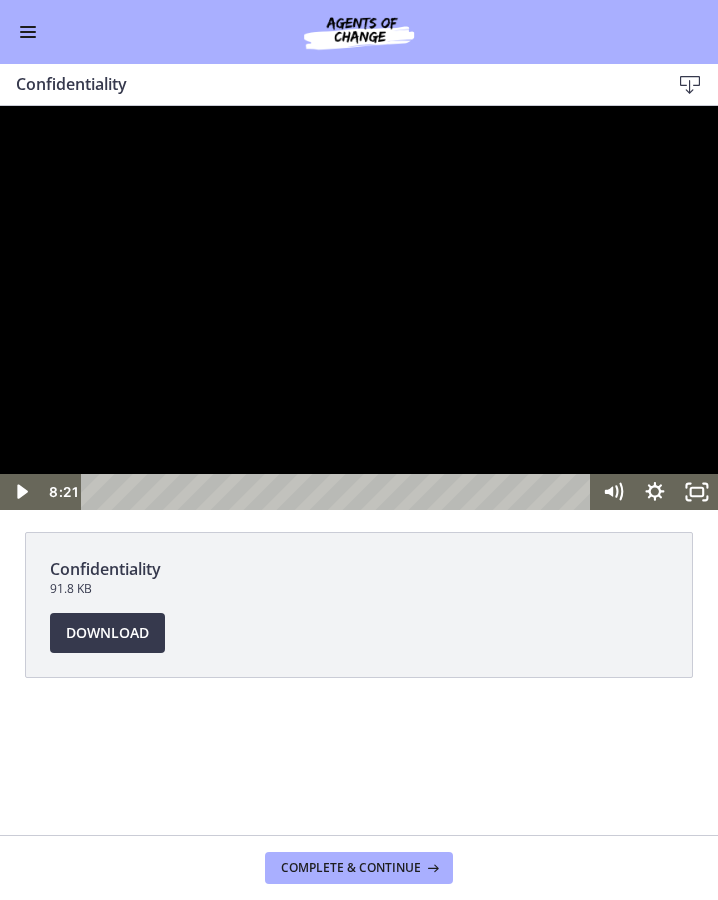 click at bounding box center (0, 106) 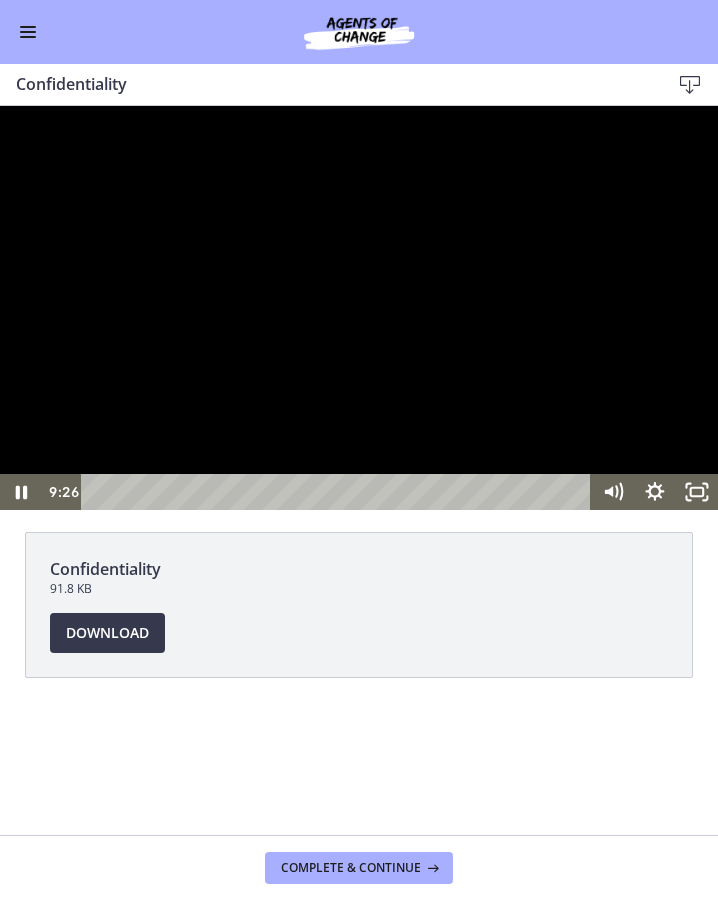 click at bounding box center [359, 308] 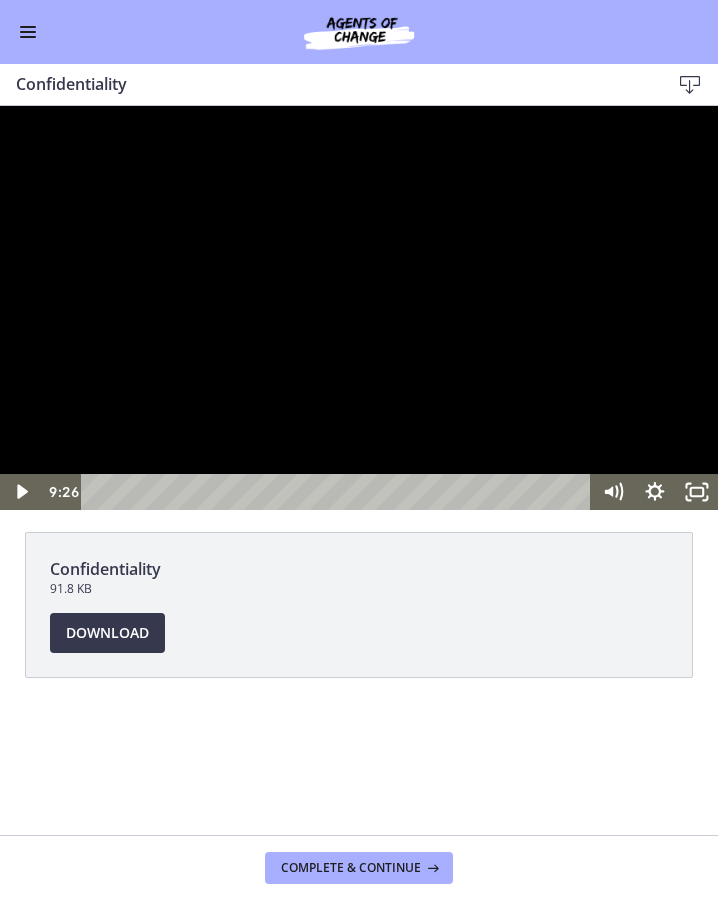click at bounding box center (359, 308) 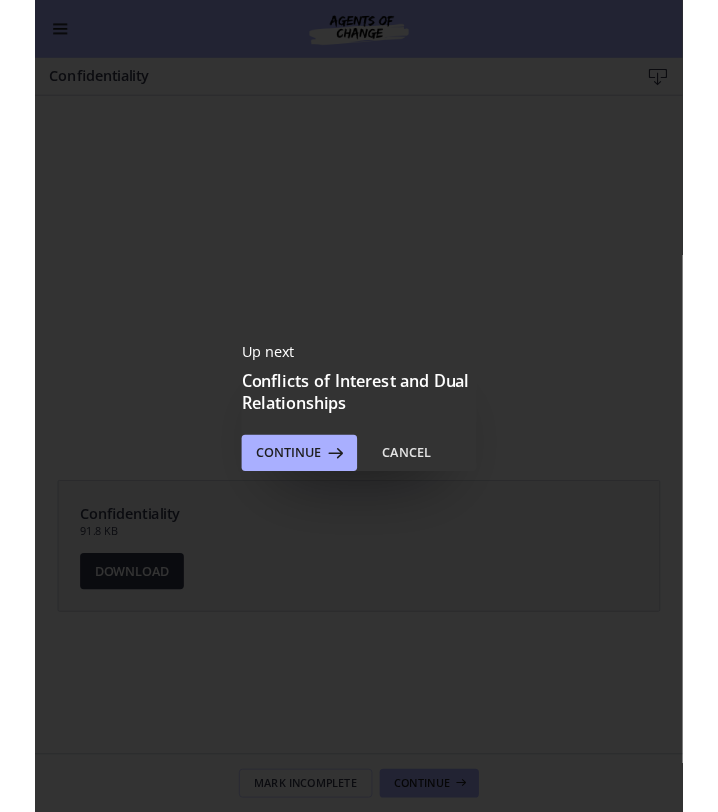 scroll, scrollTop: 0, scrollLeft: 0, axis: both 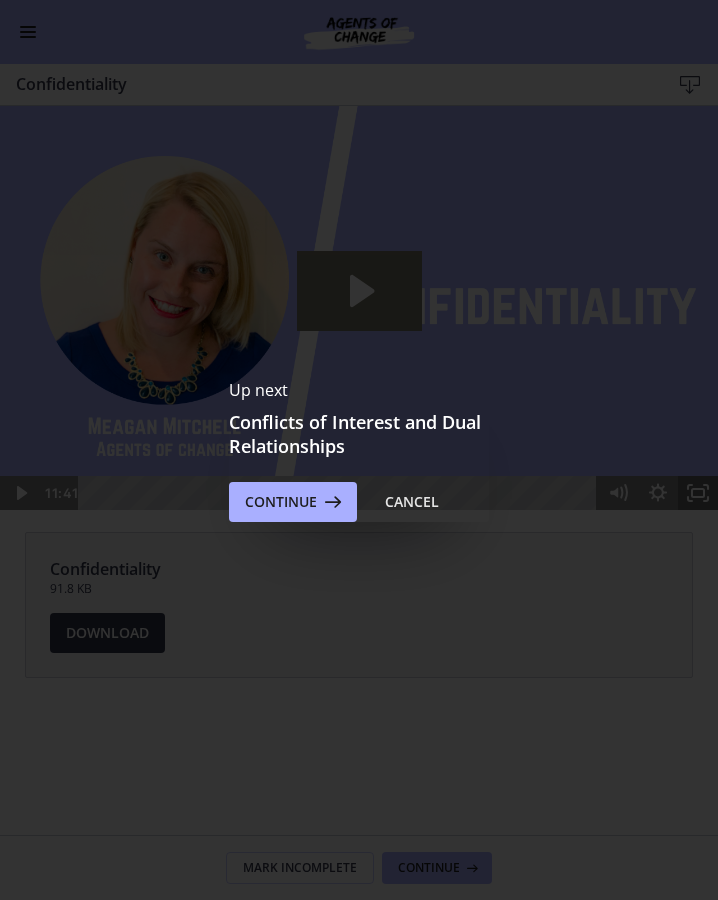 click 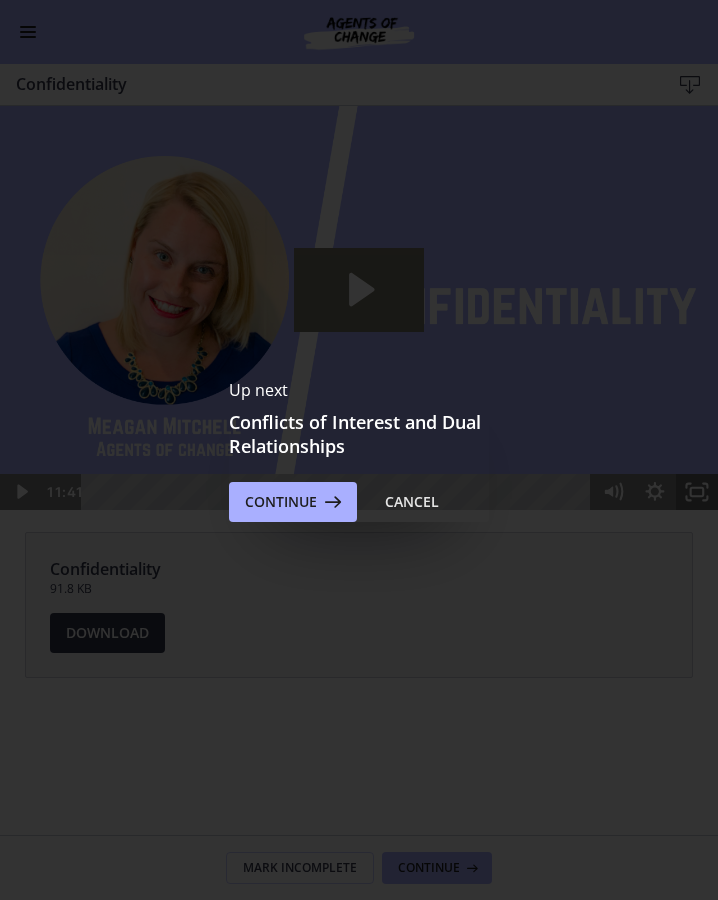 click 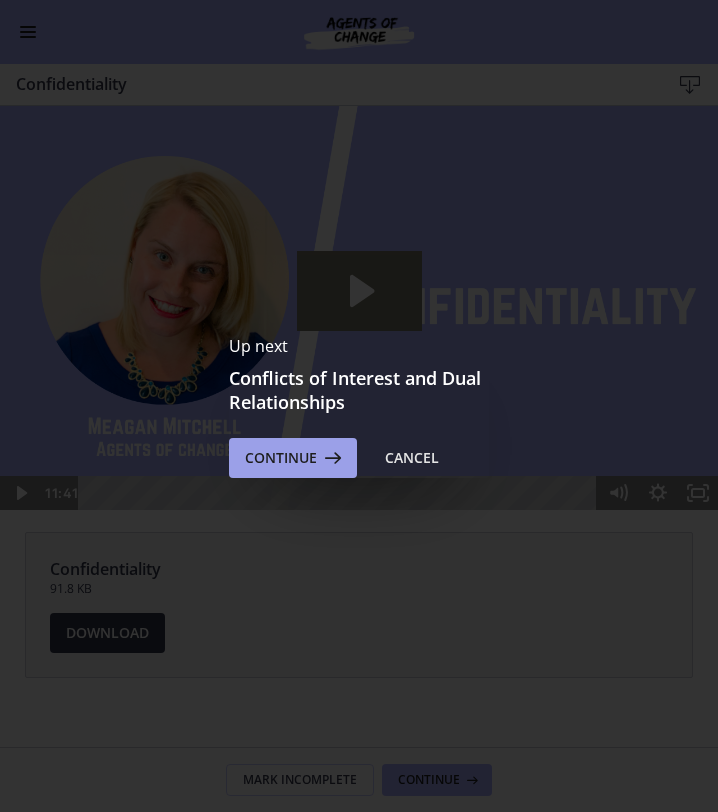 click on "Continue" at bounding box center [281, 458] 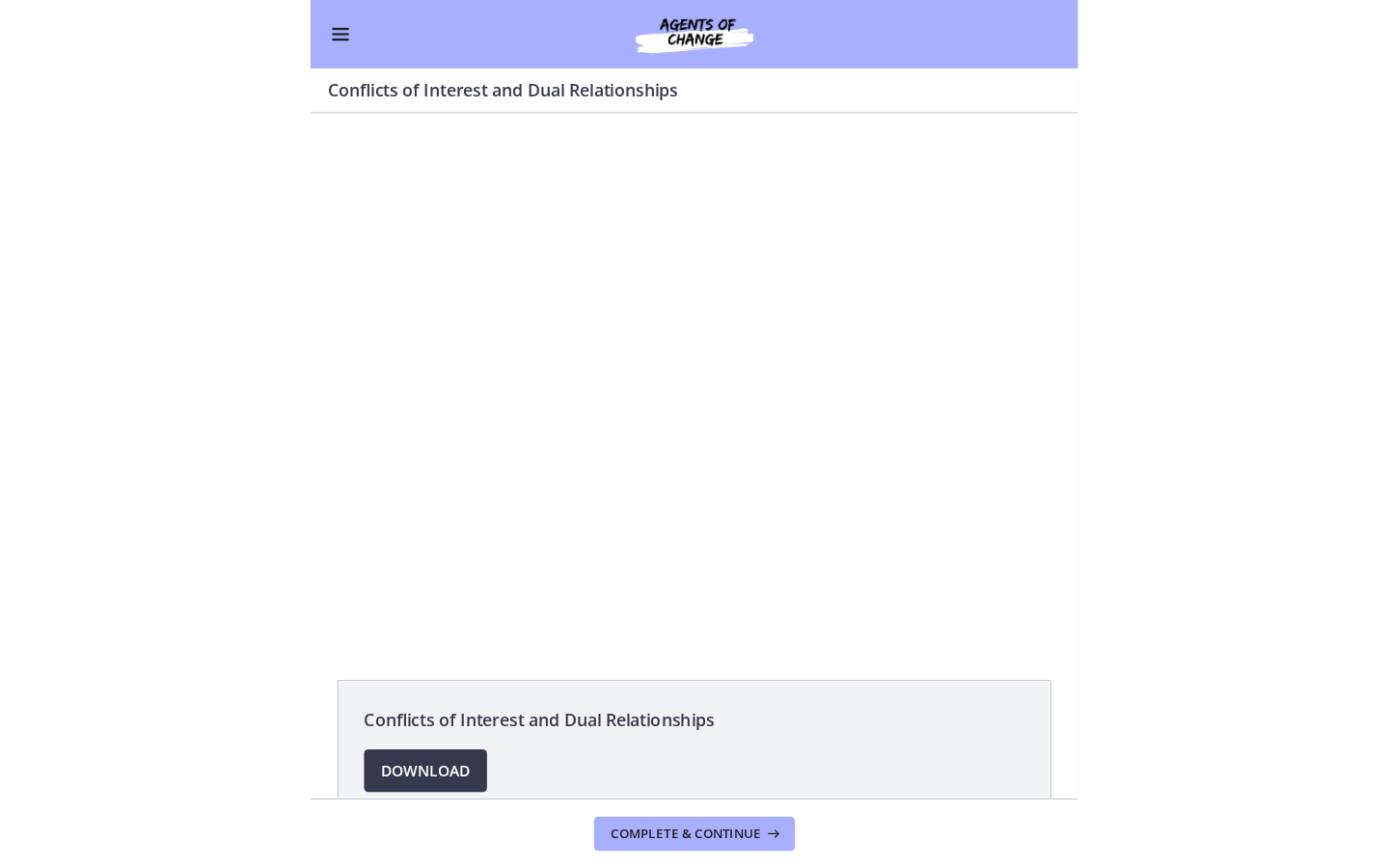 scroll, scrollTop: 0, scrollLeft: 0, axis: both 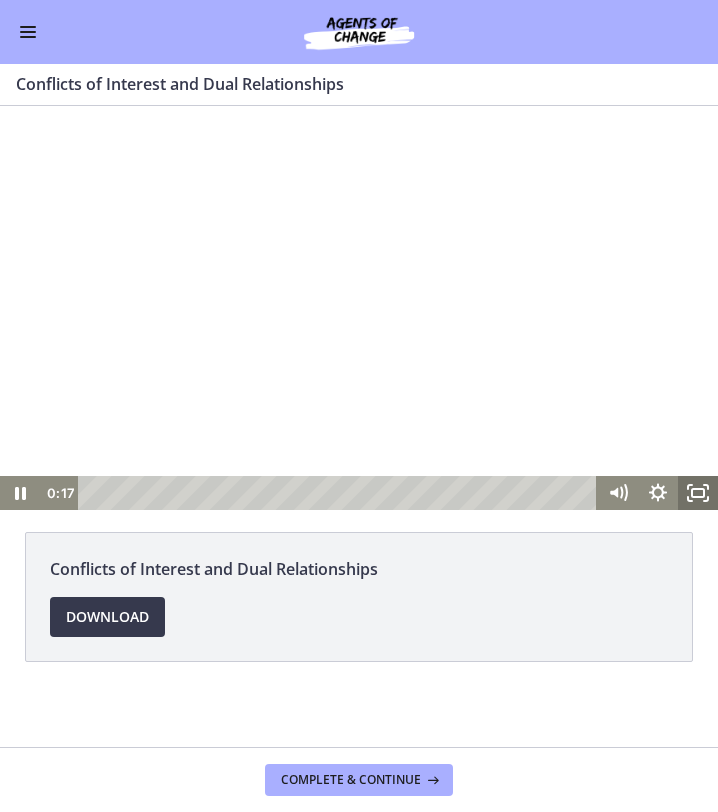 click 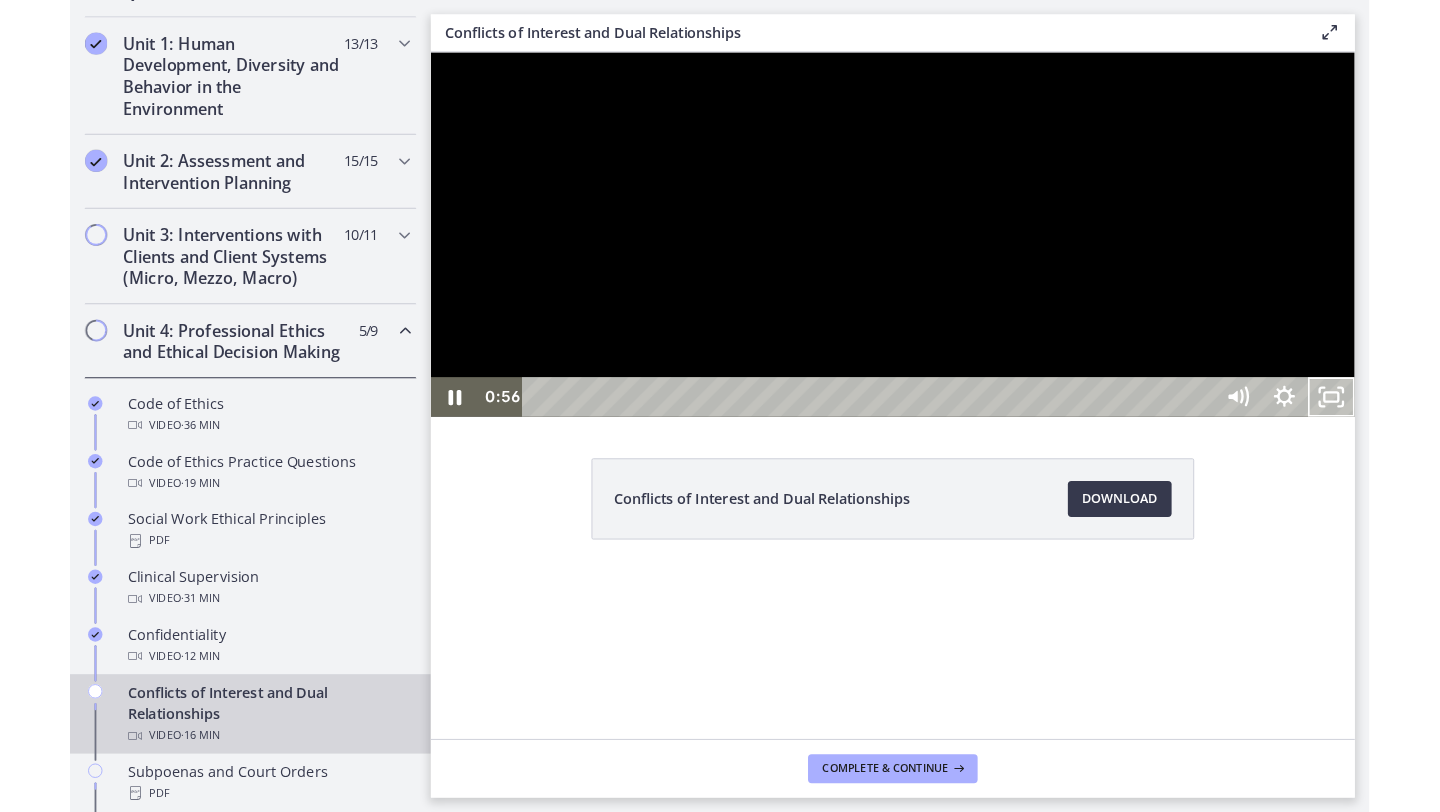 scroll, scrollTop: 555, scrollLeft: 0, axis: vertical 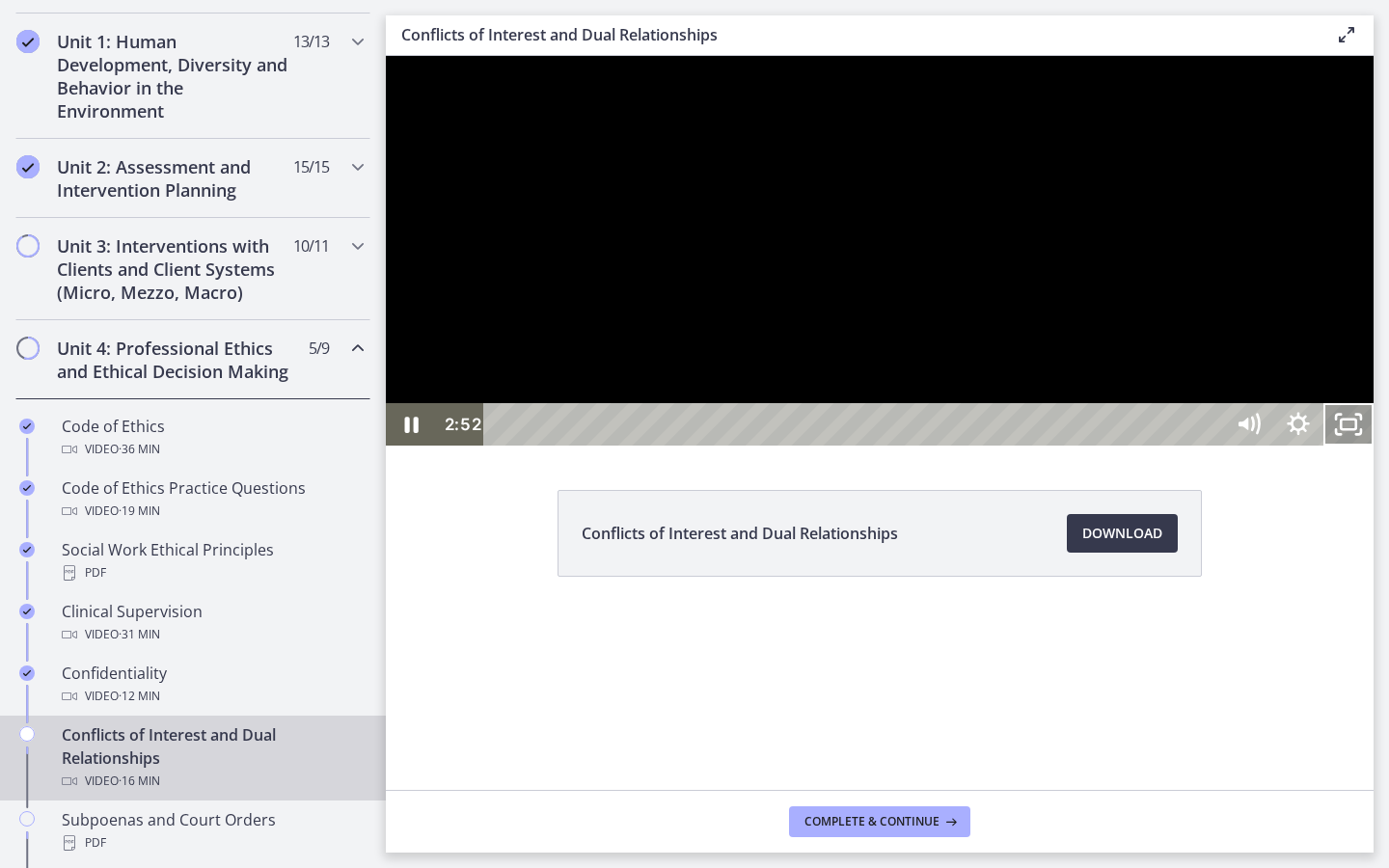 click 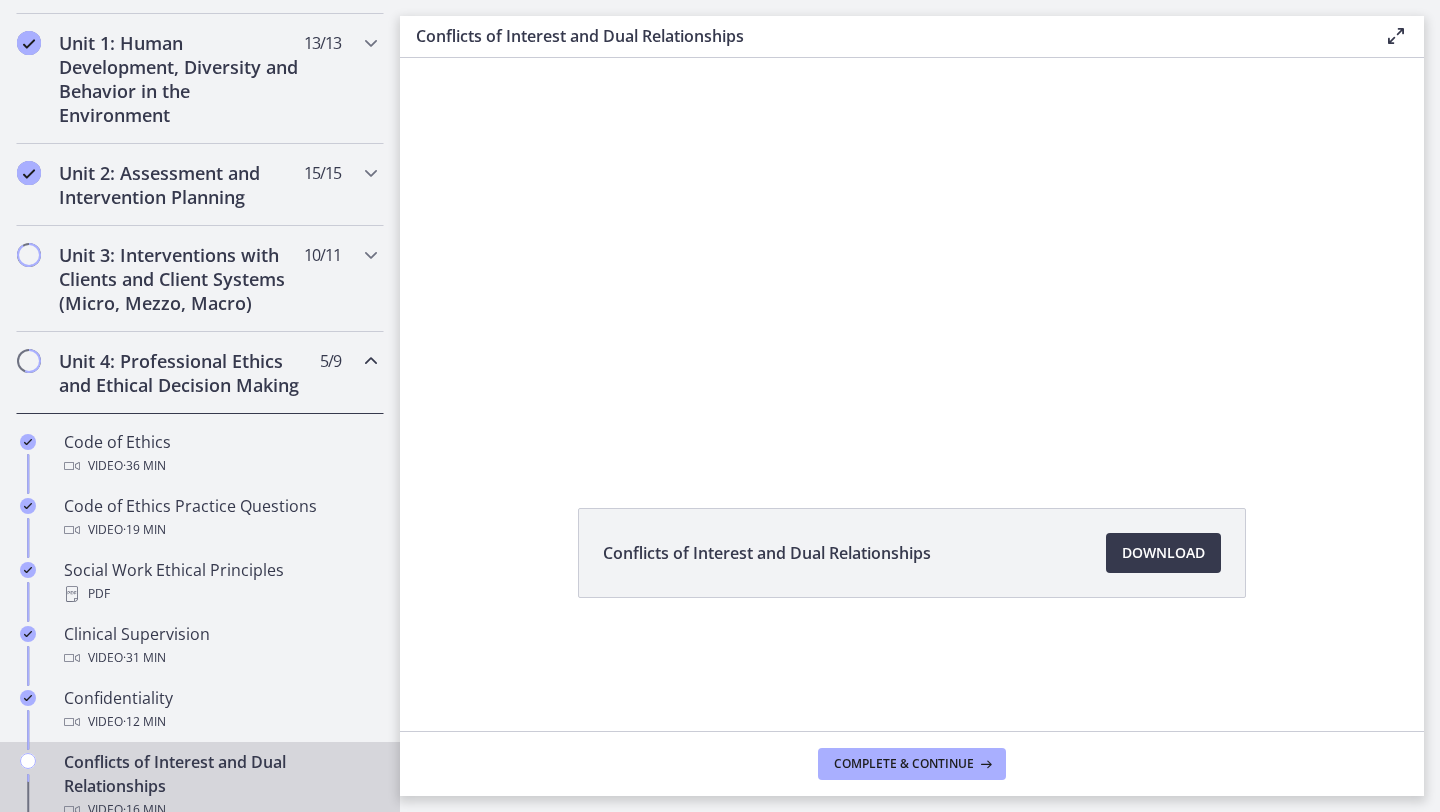click on "Click for sound
@keyframes VOLUME_SMALL_WAVE_FLASH {
0% { opacity: 0; }
33% { opacity: 1; }
66% { opacity: 1; }
100% { opacity: 0; }
}
@keyframes VOLUME_LARGE_WAVE_FLASH {
0% { opacity: 0; }
33% { opacity: 1; }
66% { opacity: 1; }
100% { opacity: 0; }
}
.volume__small-wave {
animation: VOLUME_SMALL_WAVE_FLASH 2s infinite;
opacity: 0;
}
.volume__large-wave {
animation: VOLUME_LARGE_WAVE_FLASH 2s infinite .3s;
opacity: 0;
}
2:55" at bounding box center [912, 260] 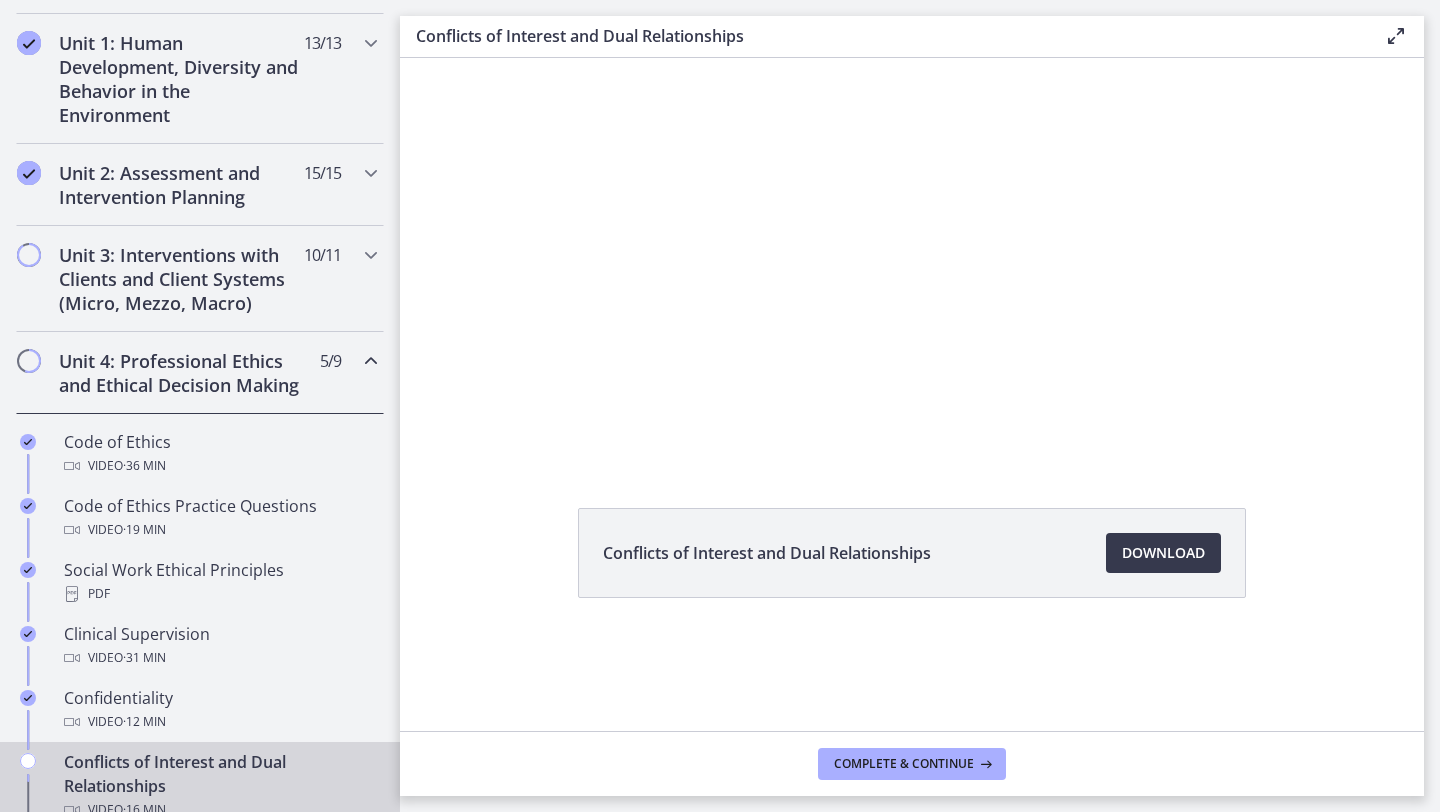 click on "Conflicts of Interest and Dual Relationships
Download
Opens in a new window" 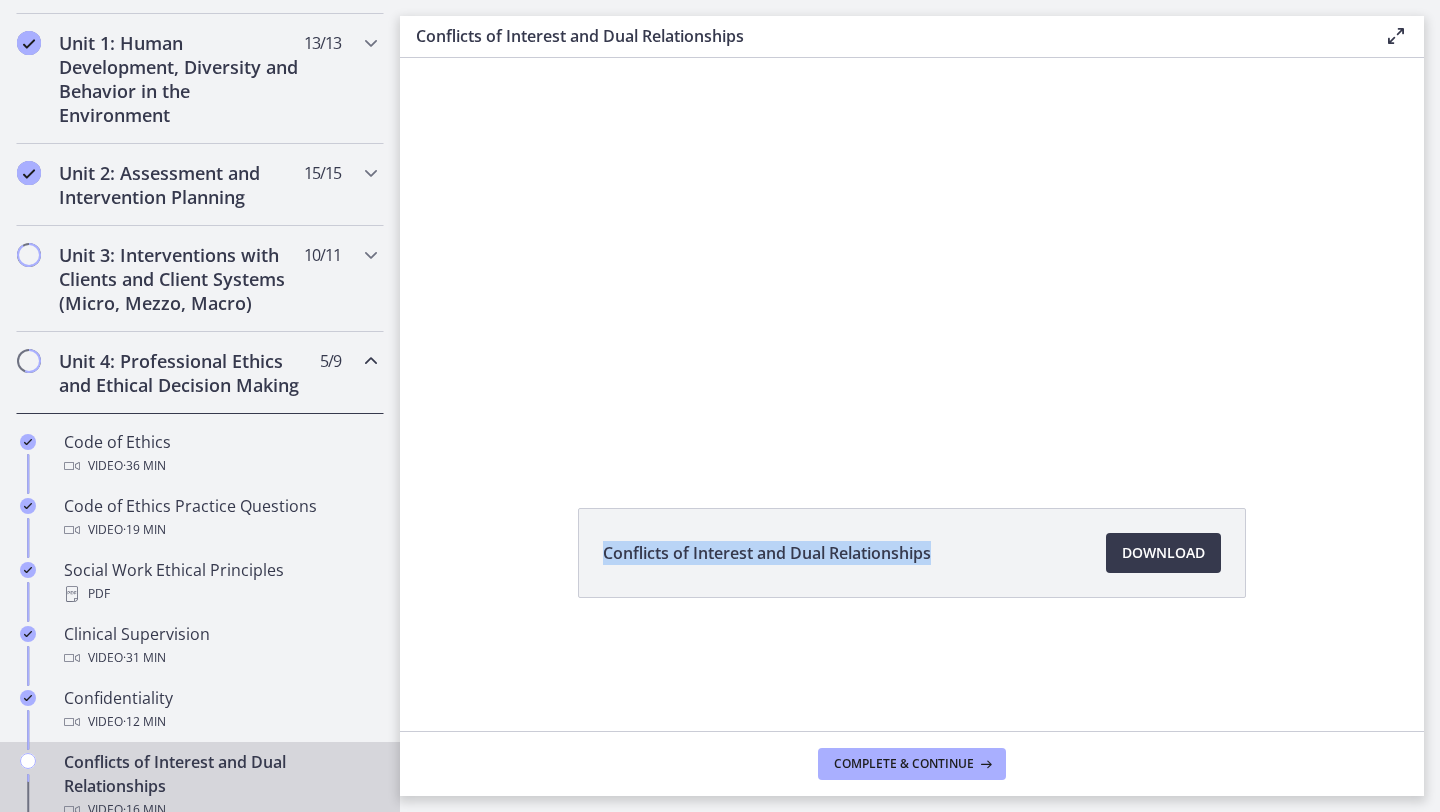 drag, startPoint x: 480, startPoint y: 571, endPoint x: 548, endPoint y: 510, distance: 91.350975 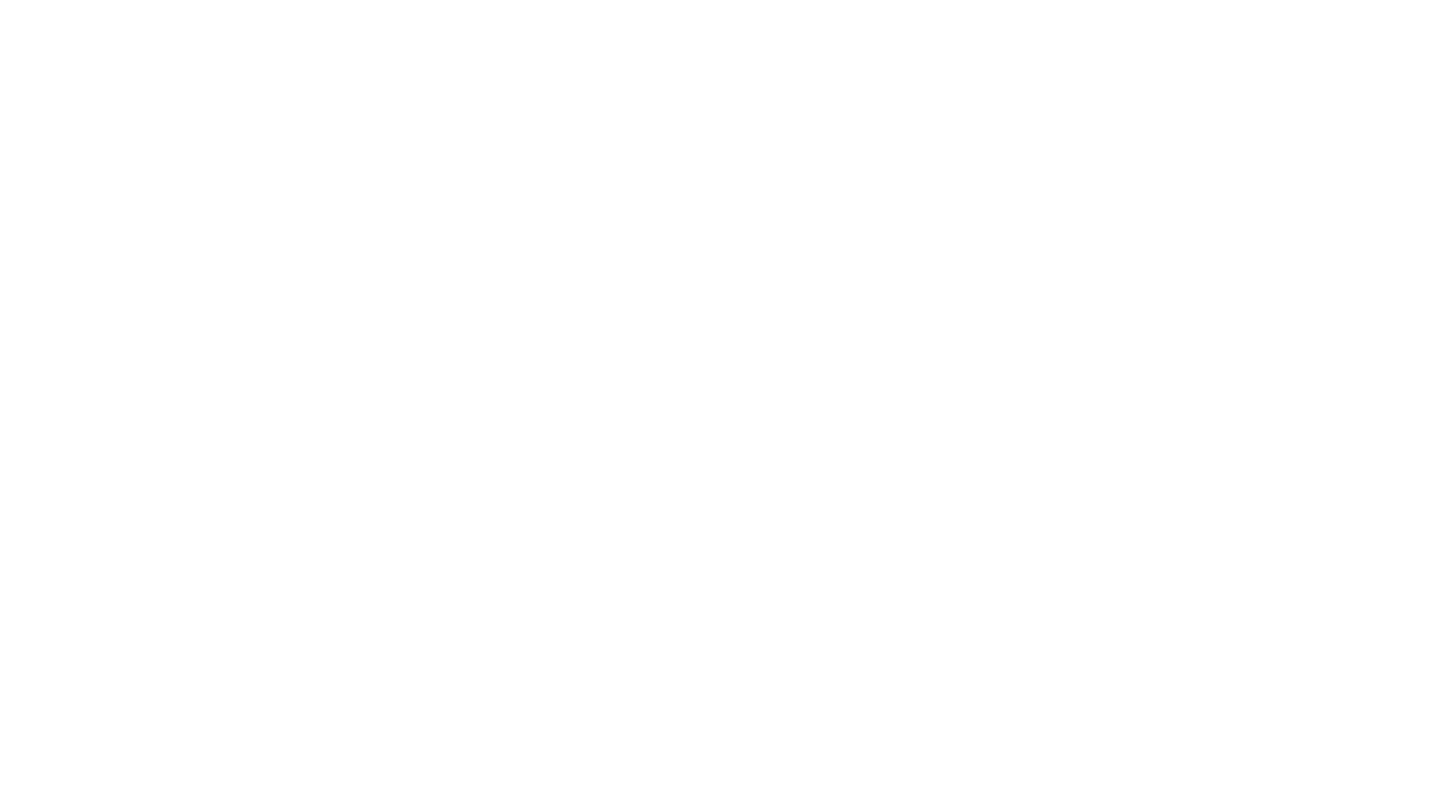 scroll, scrollTop: 0, scrollLeft: 0, axis: both 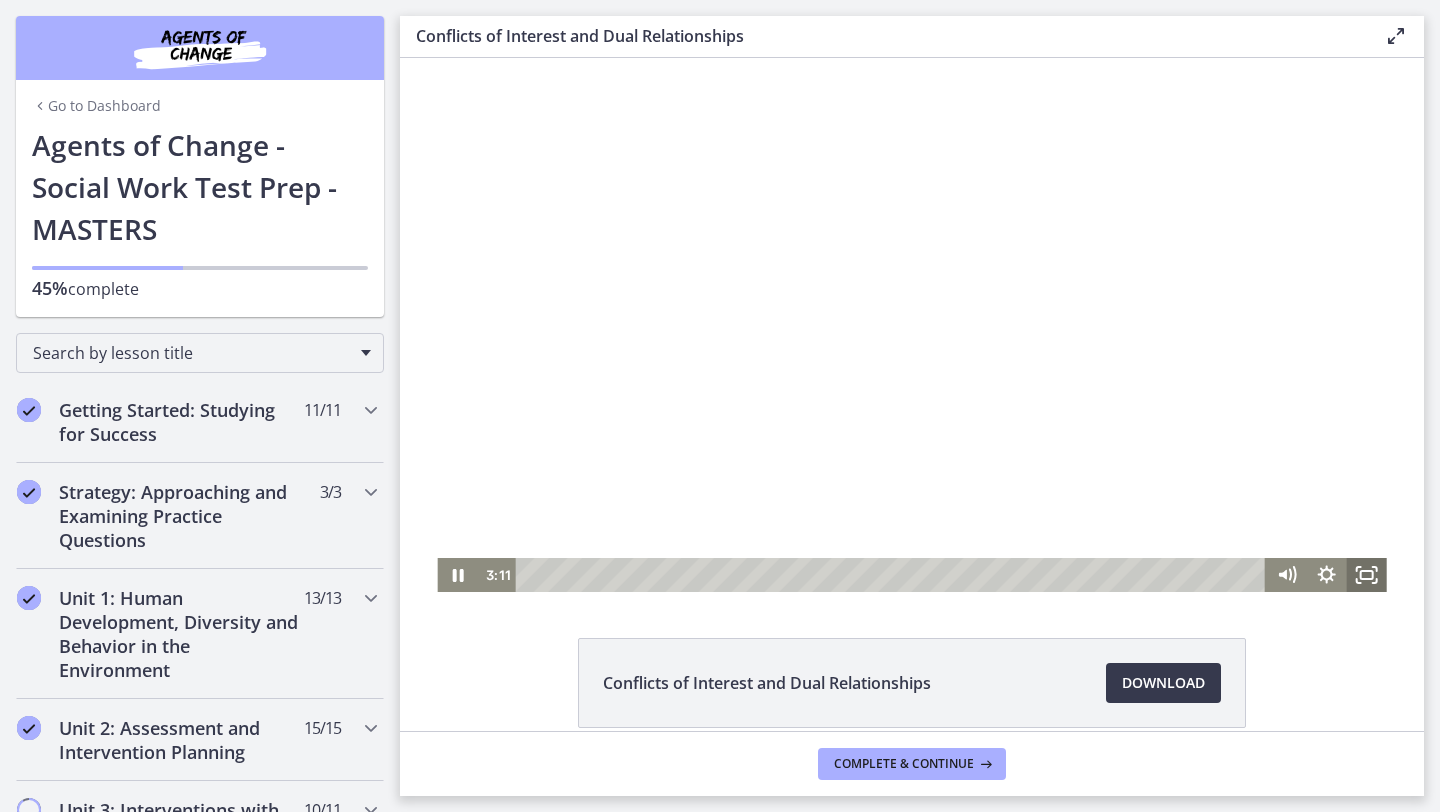 click 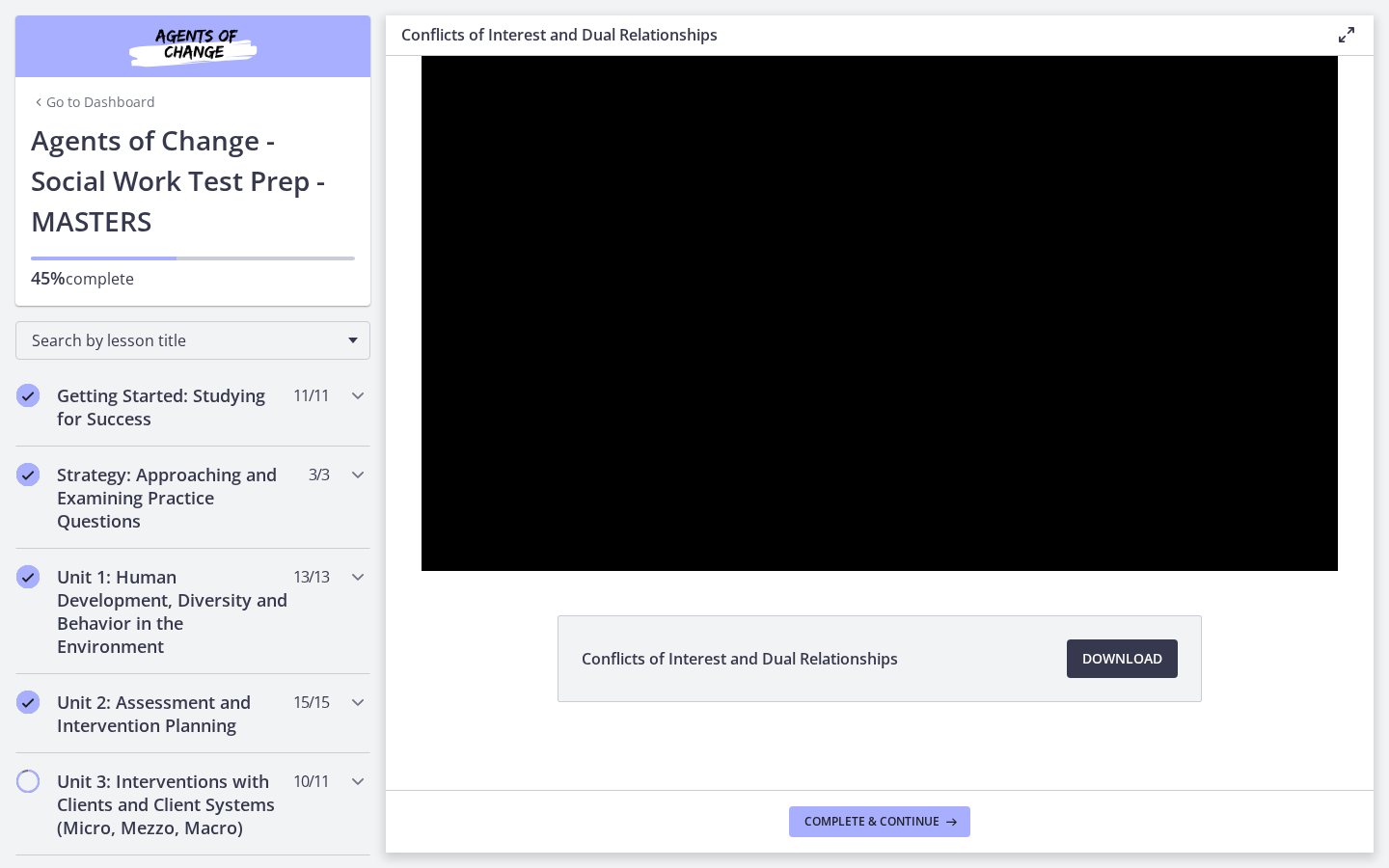type 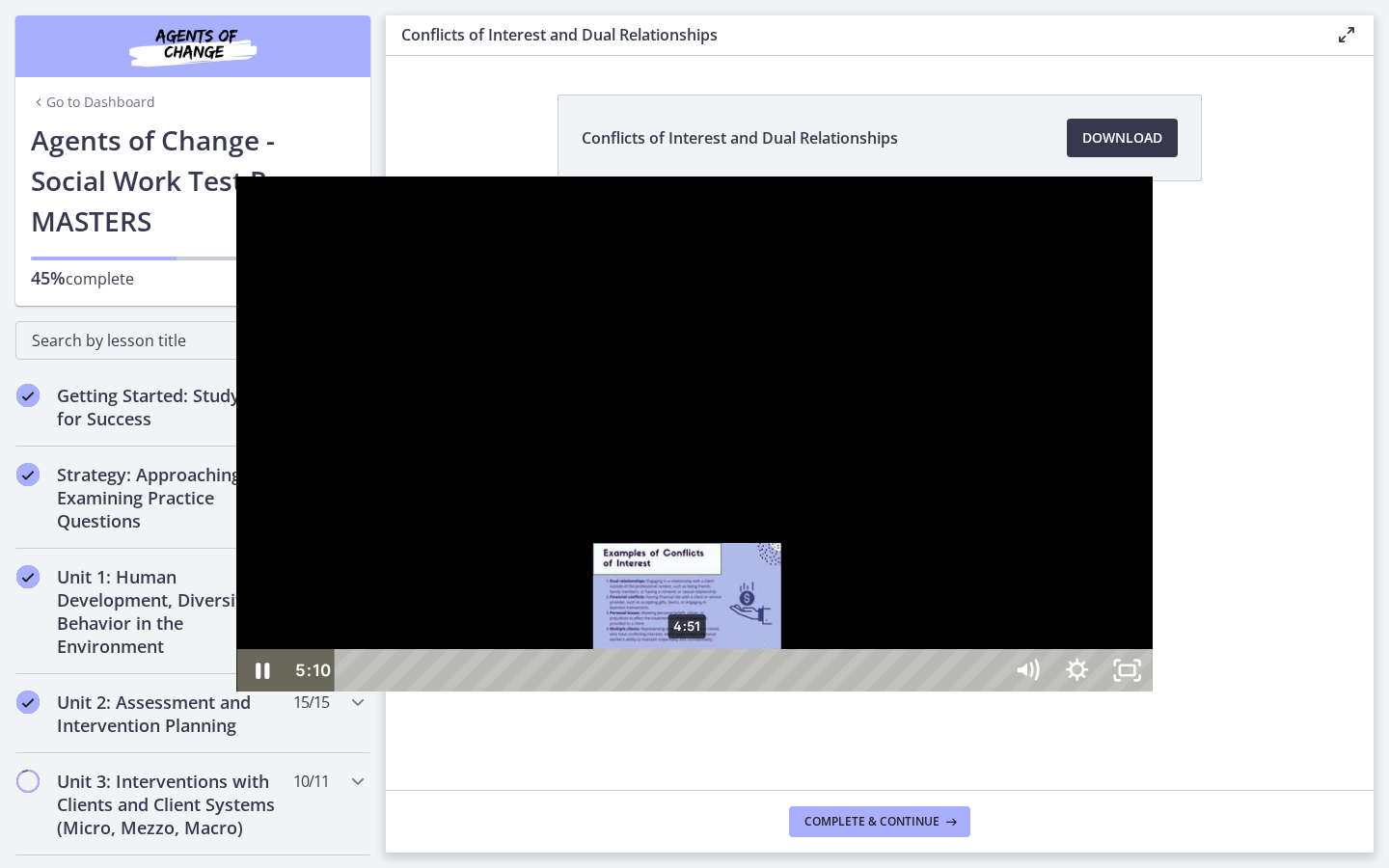 click on "4:51" at bounding box center (671, 670) 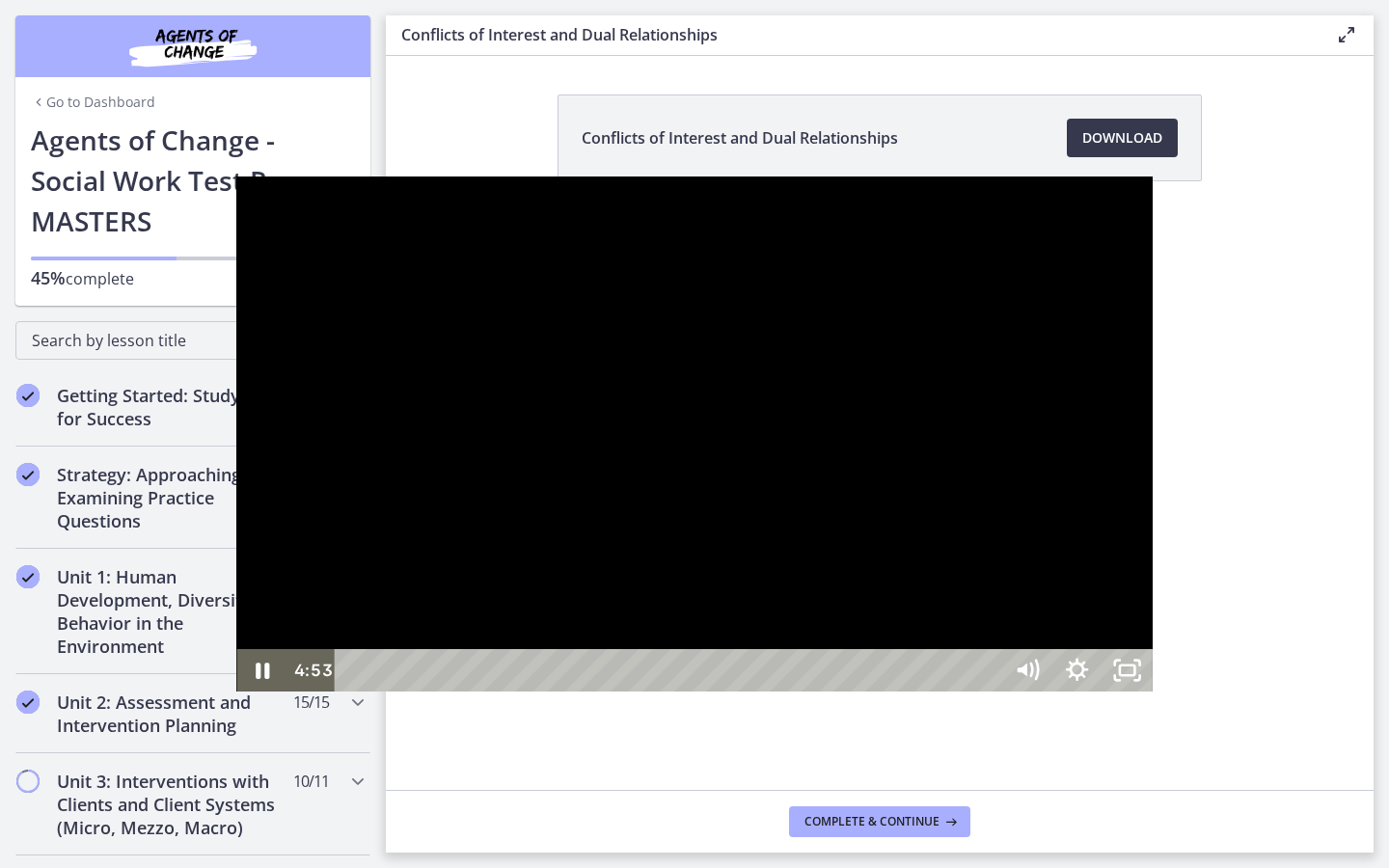 click at bounding box center (694, 434) 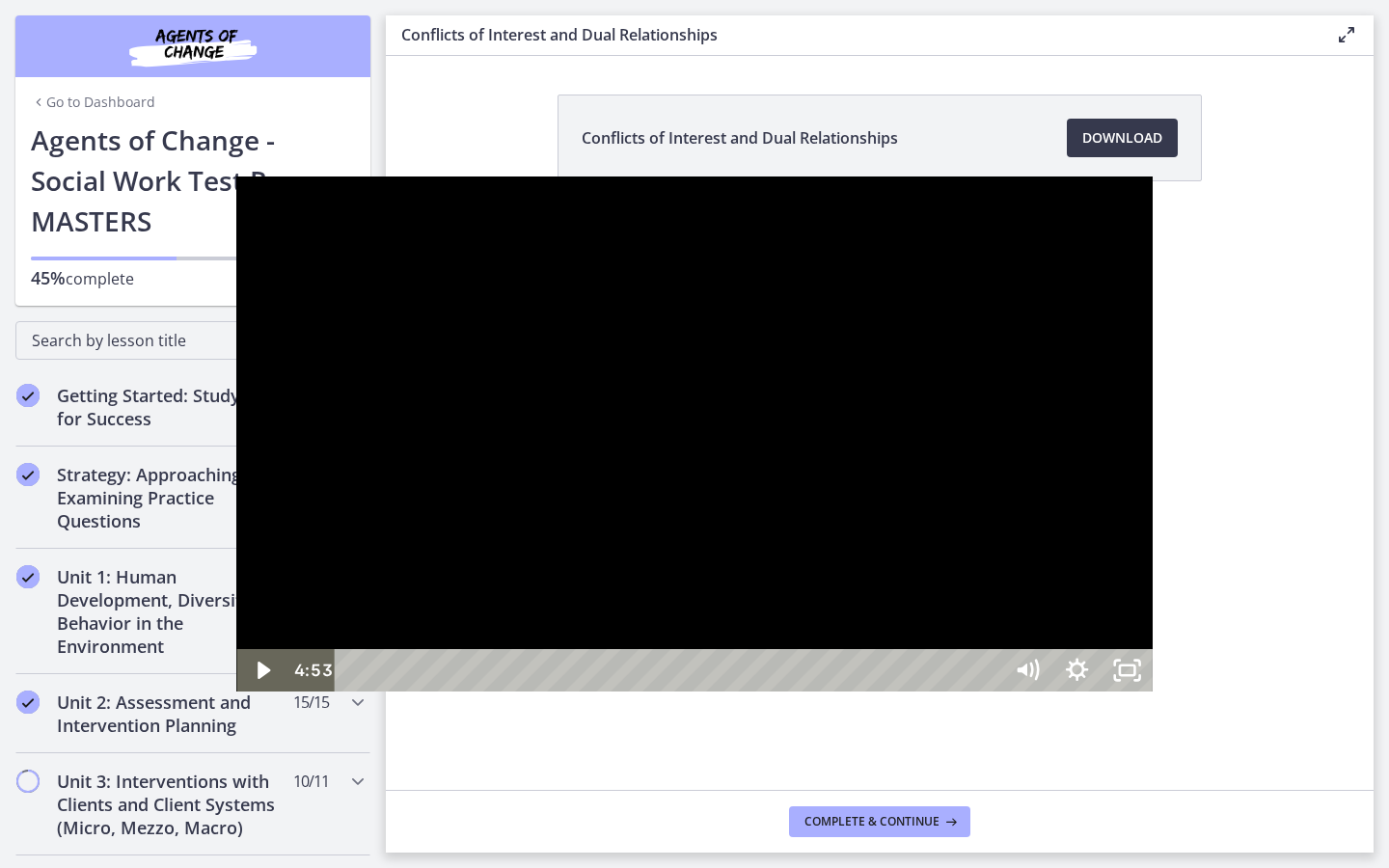 click at bounding box center [694, 434] 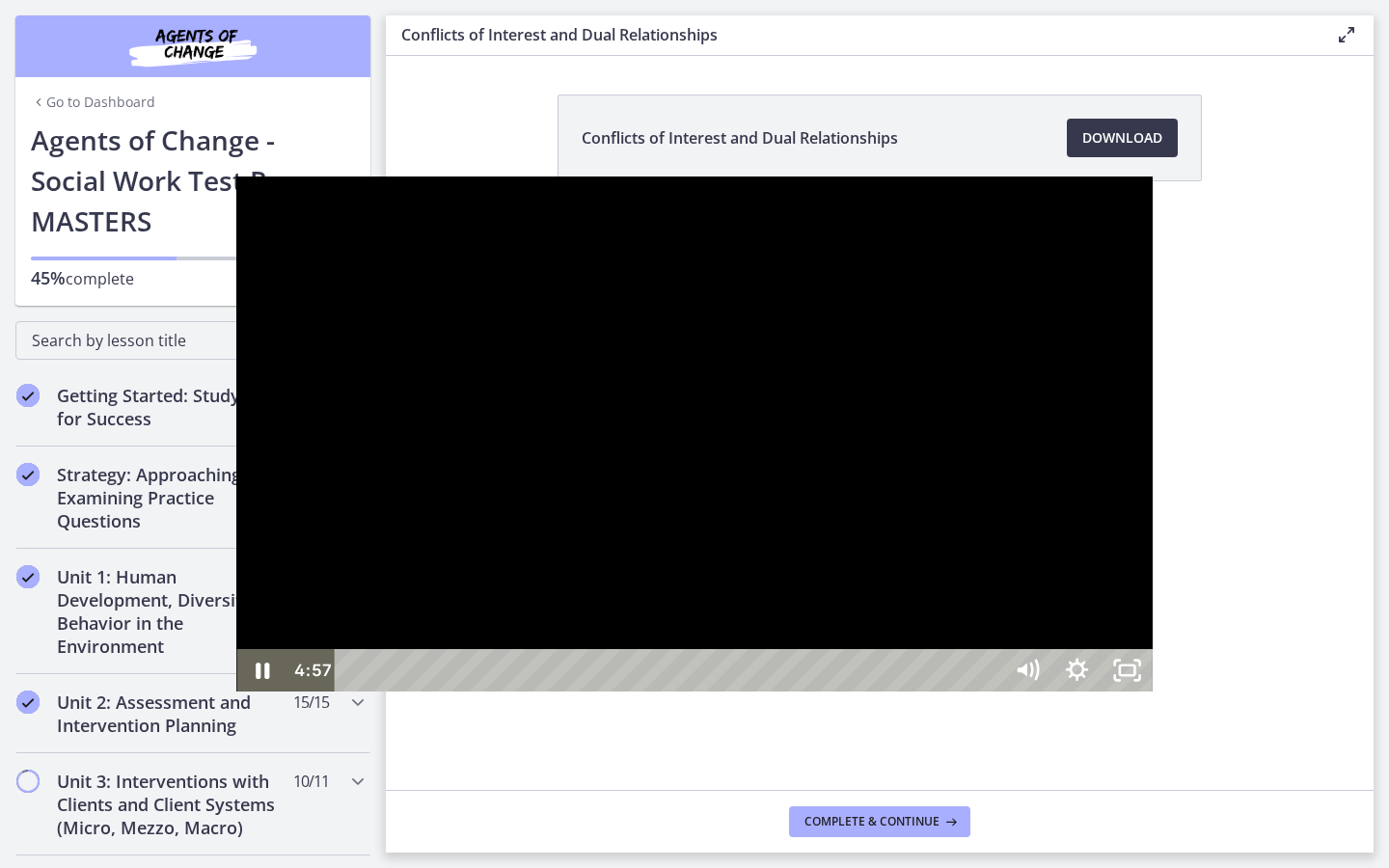 click at bounding box center [694, 434] 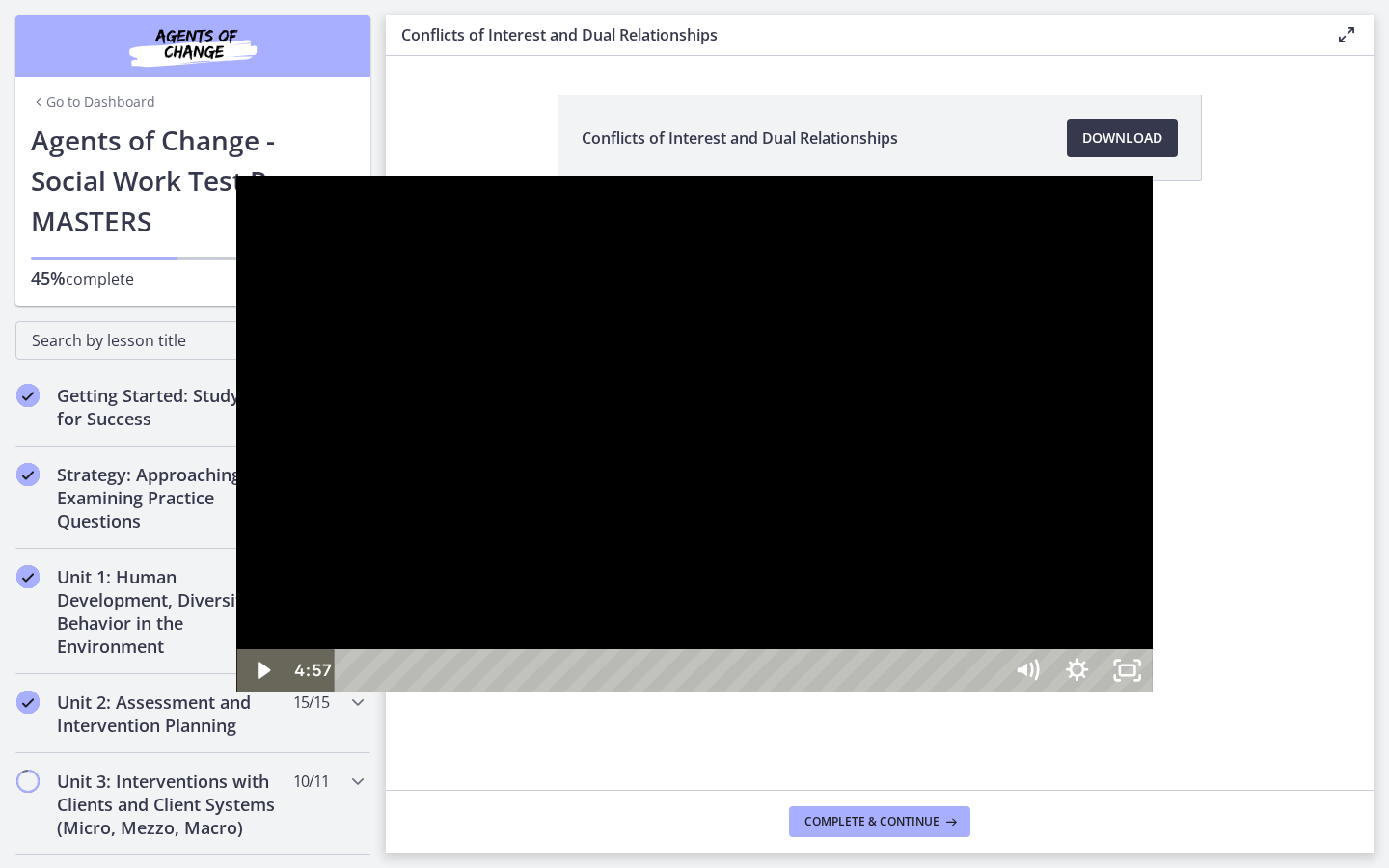 type 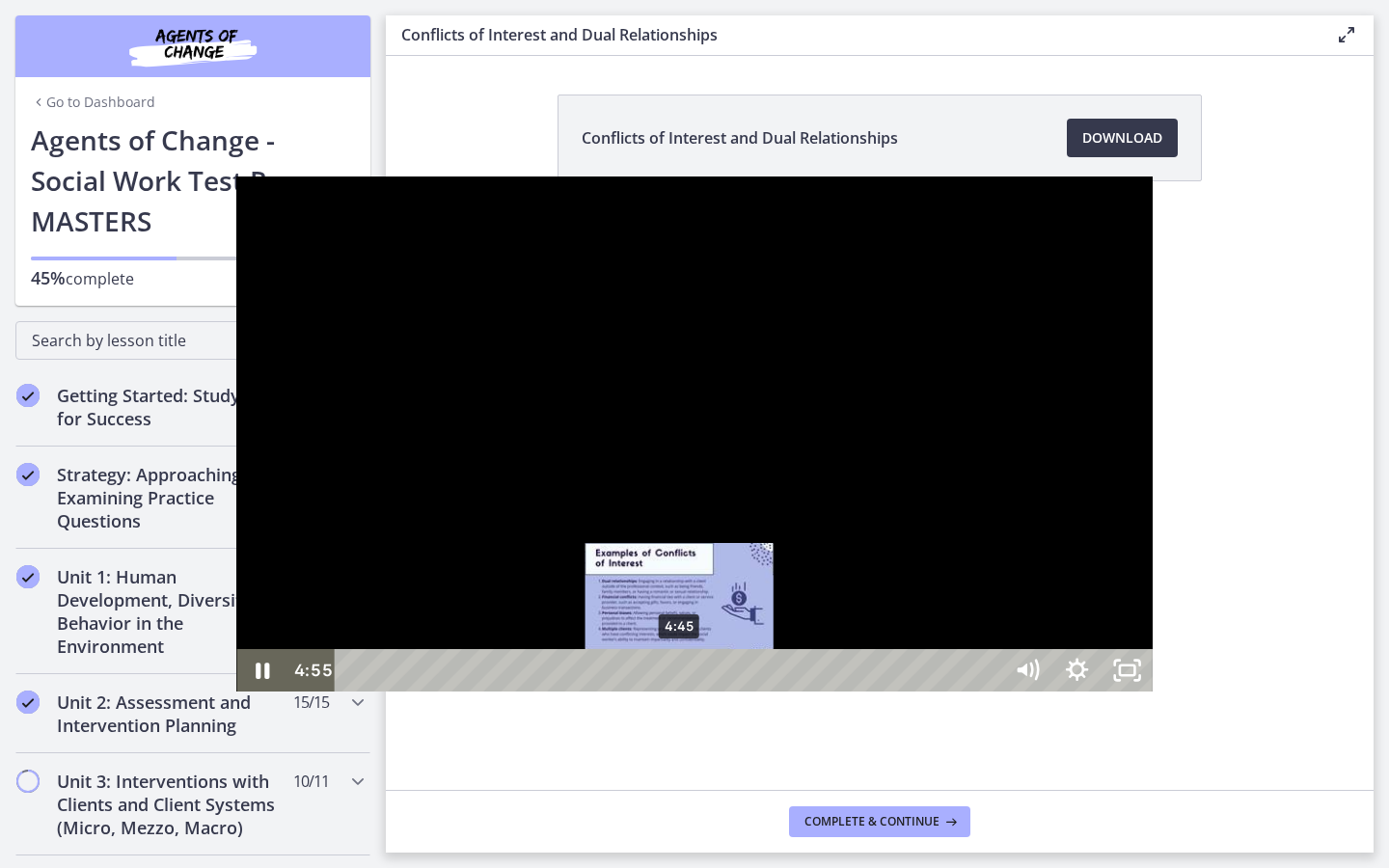 click on "4:45" at bounding box center (671, 670) 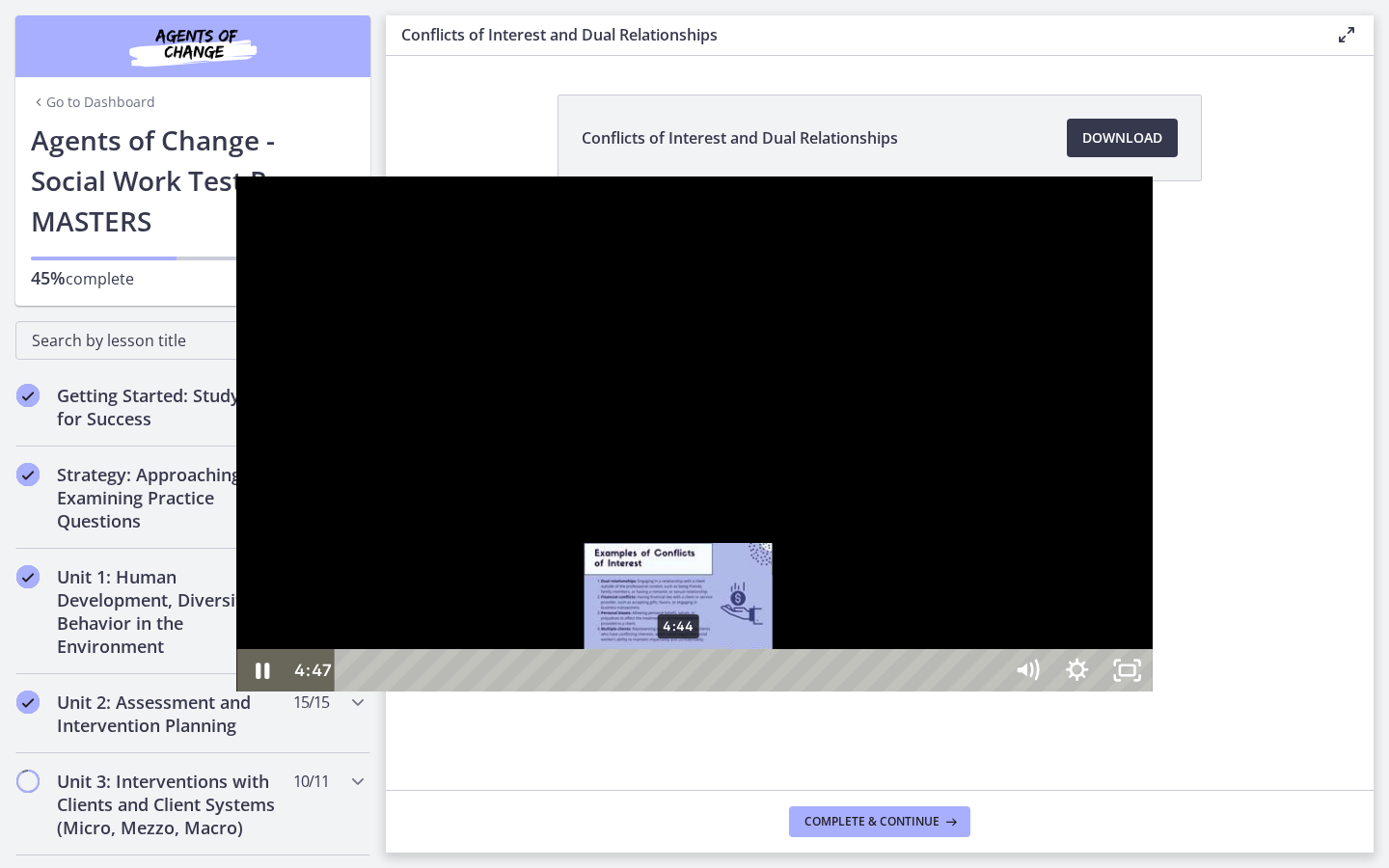 click at bounding box center (681, 670) 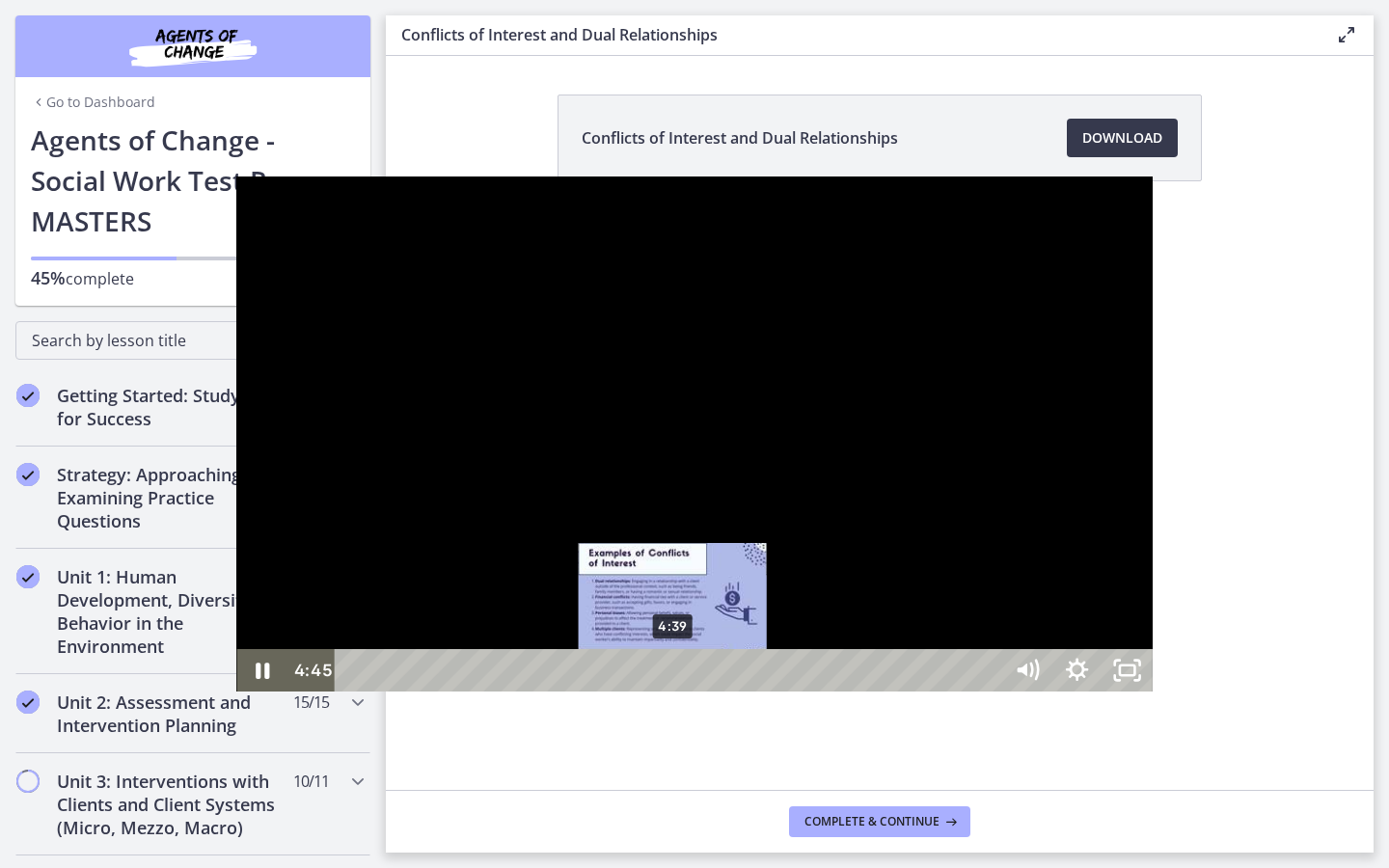 click at bounding box center (679, 670) 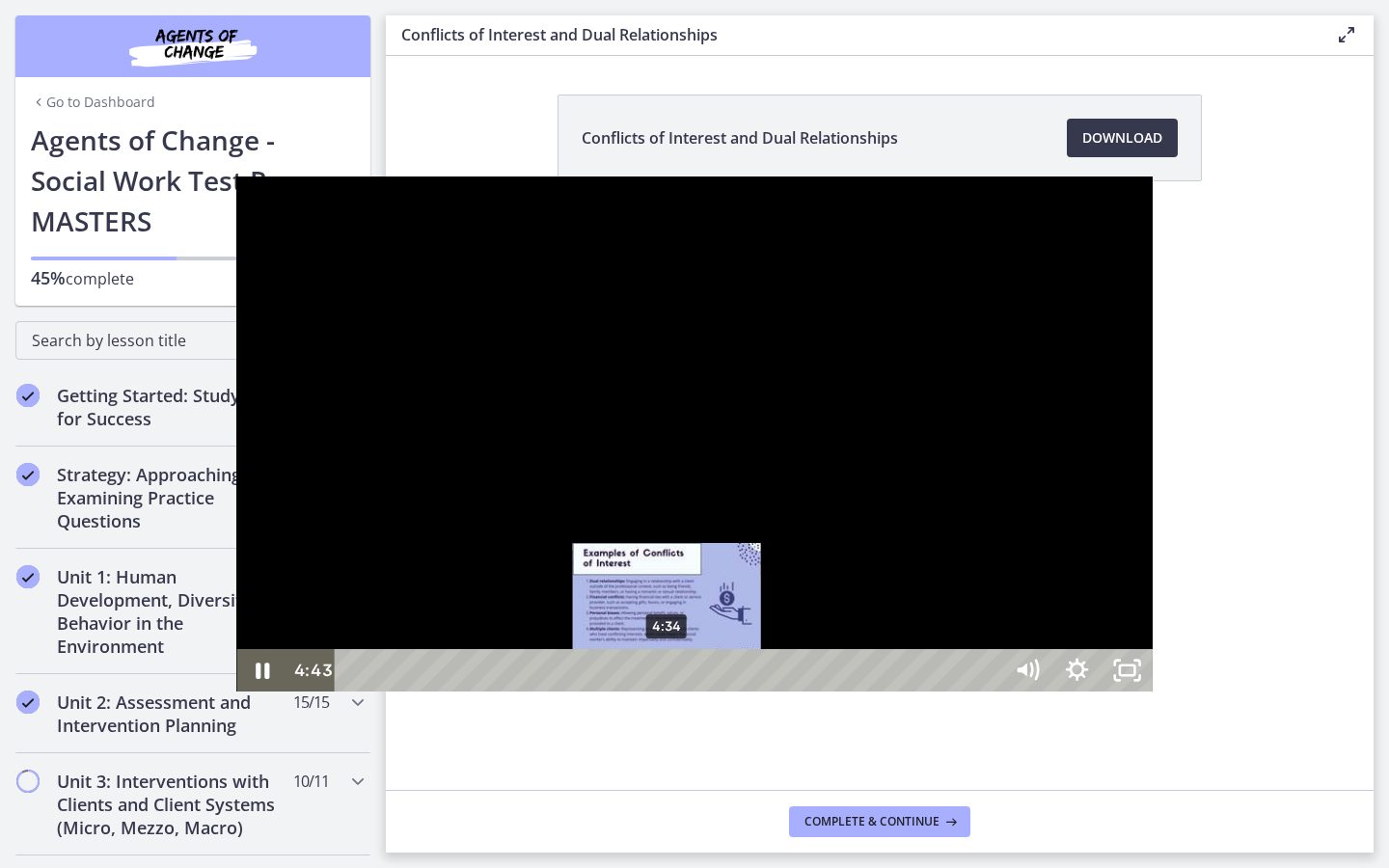 click on "4:34" at bounding box center [671, 670] 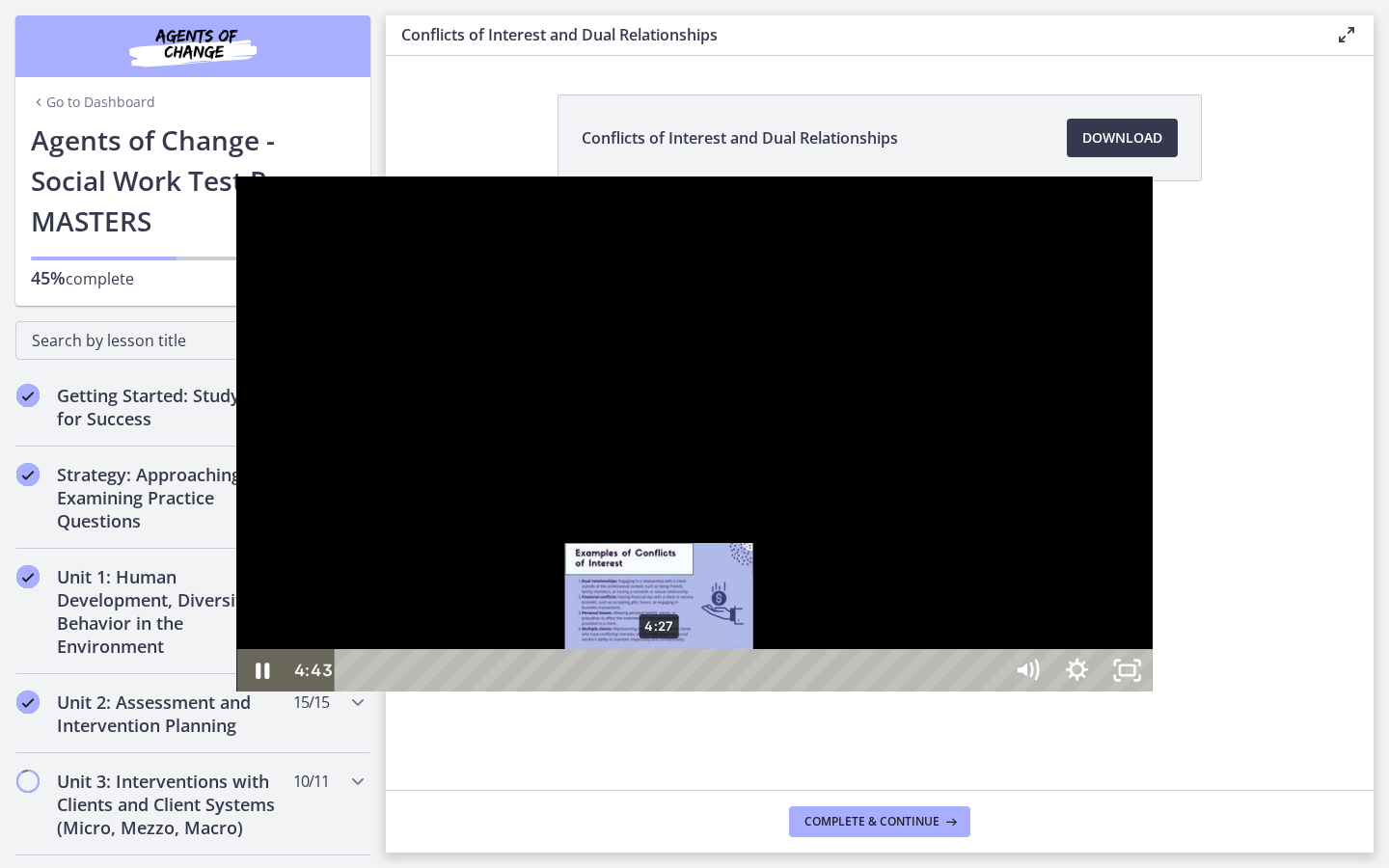 click on "4:27" at bounding box center (671, 670) 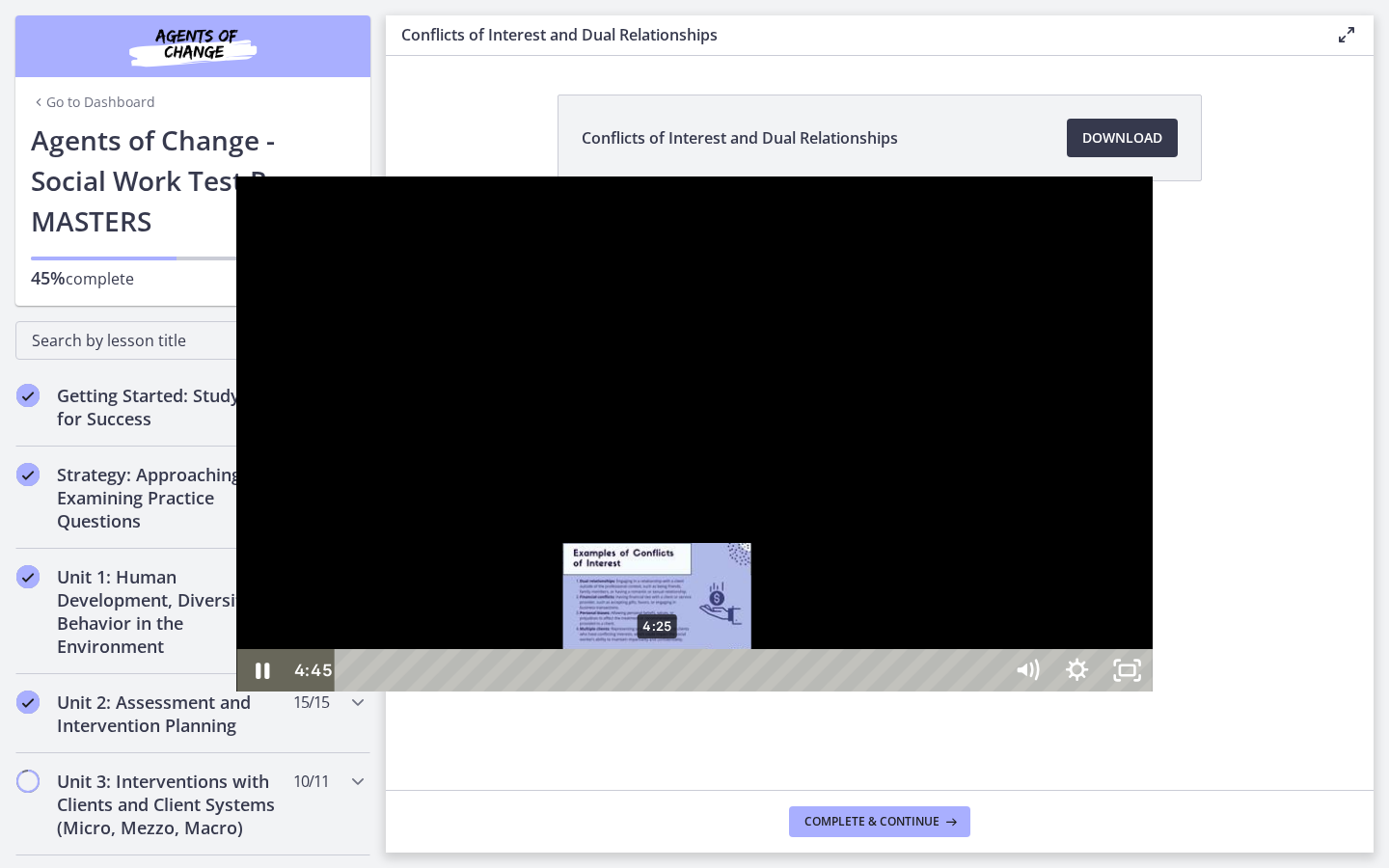 click on "4:25" at bounding box center (671, 670) 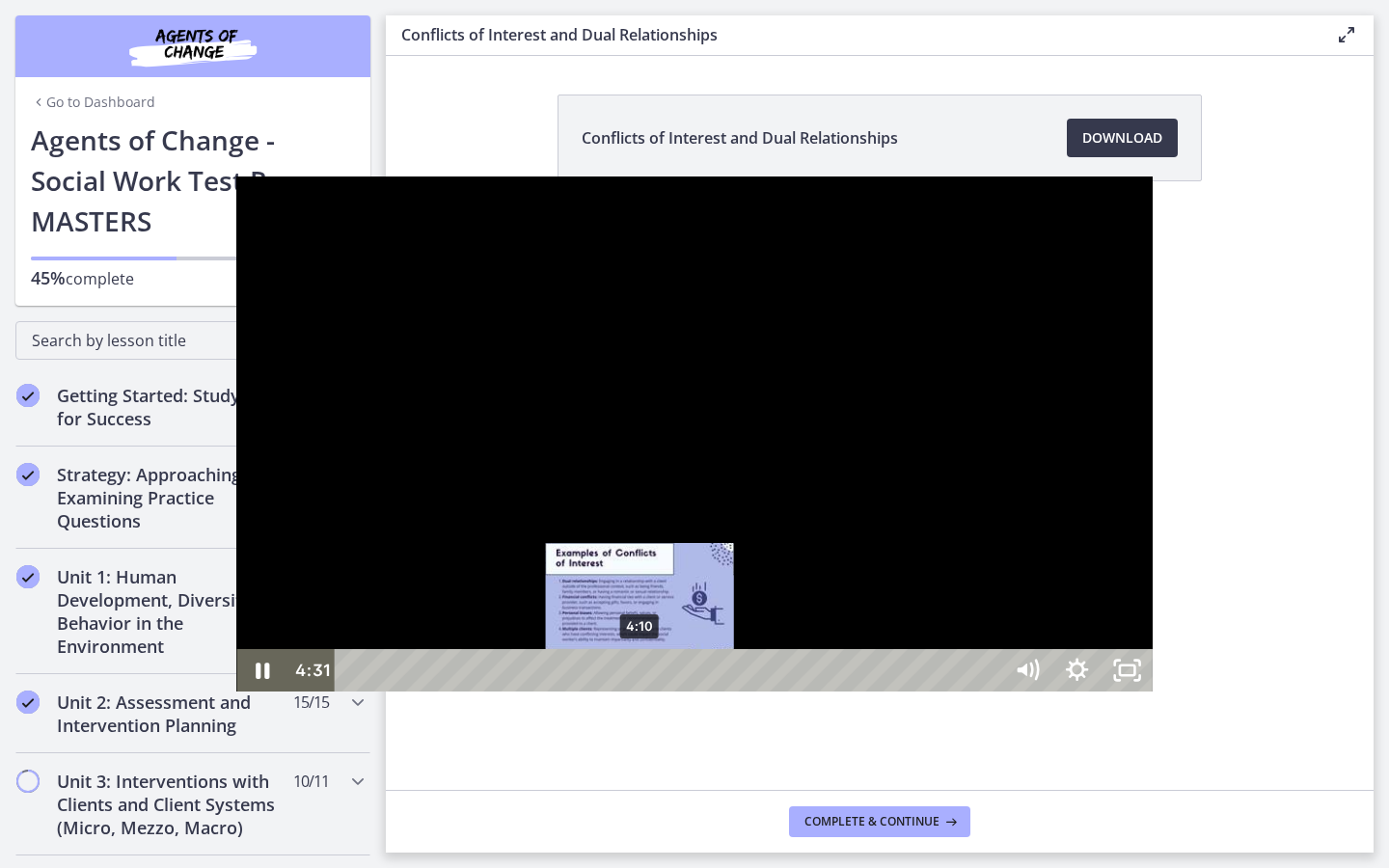 click on "4:10" at bounding box center [671, 670] 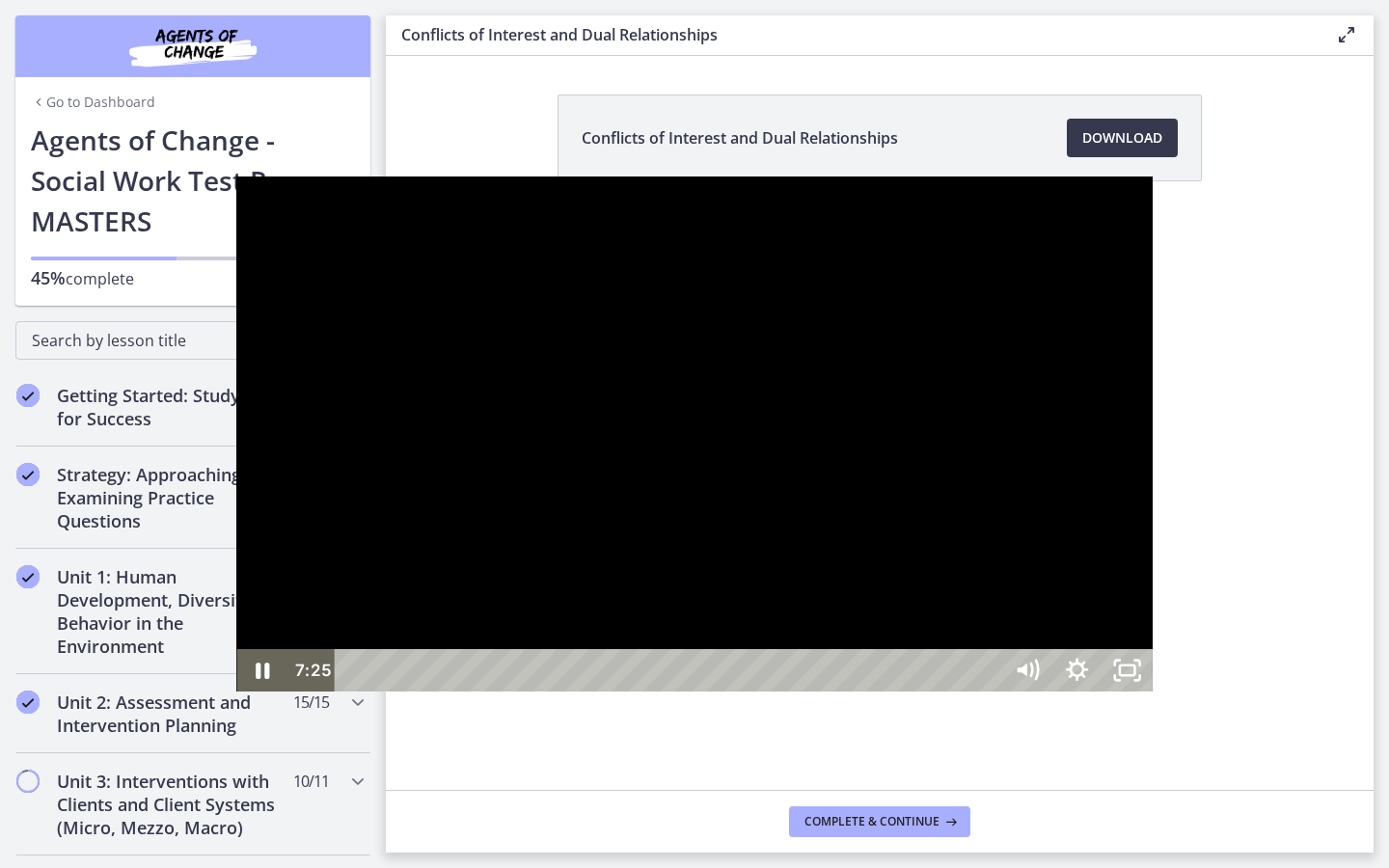 click at bounding box center (694, 434) 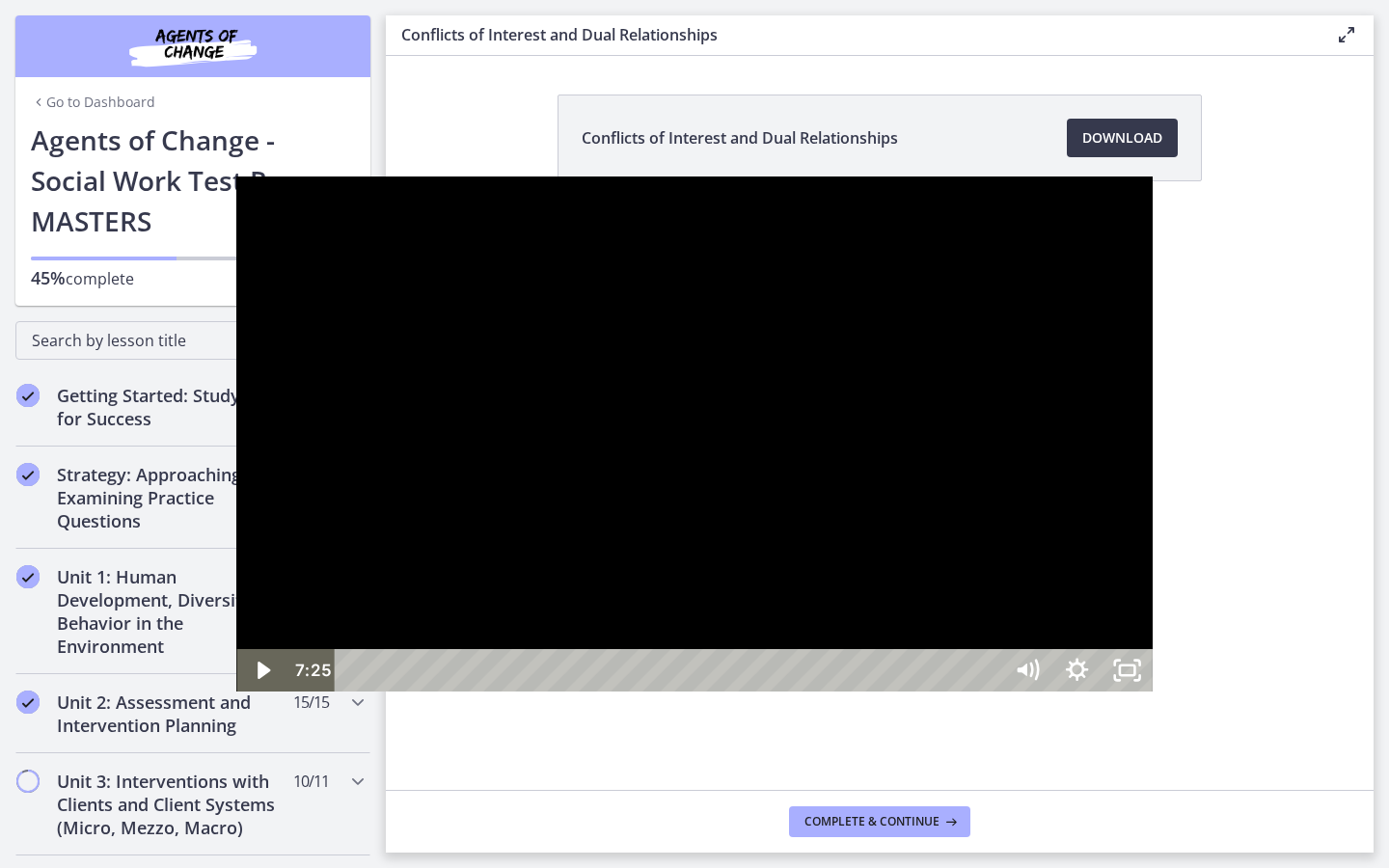 click at bounding box center (694, 434) 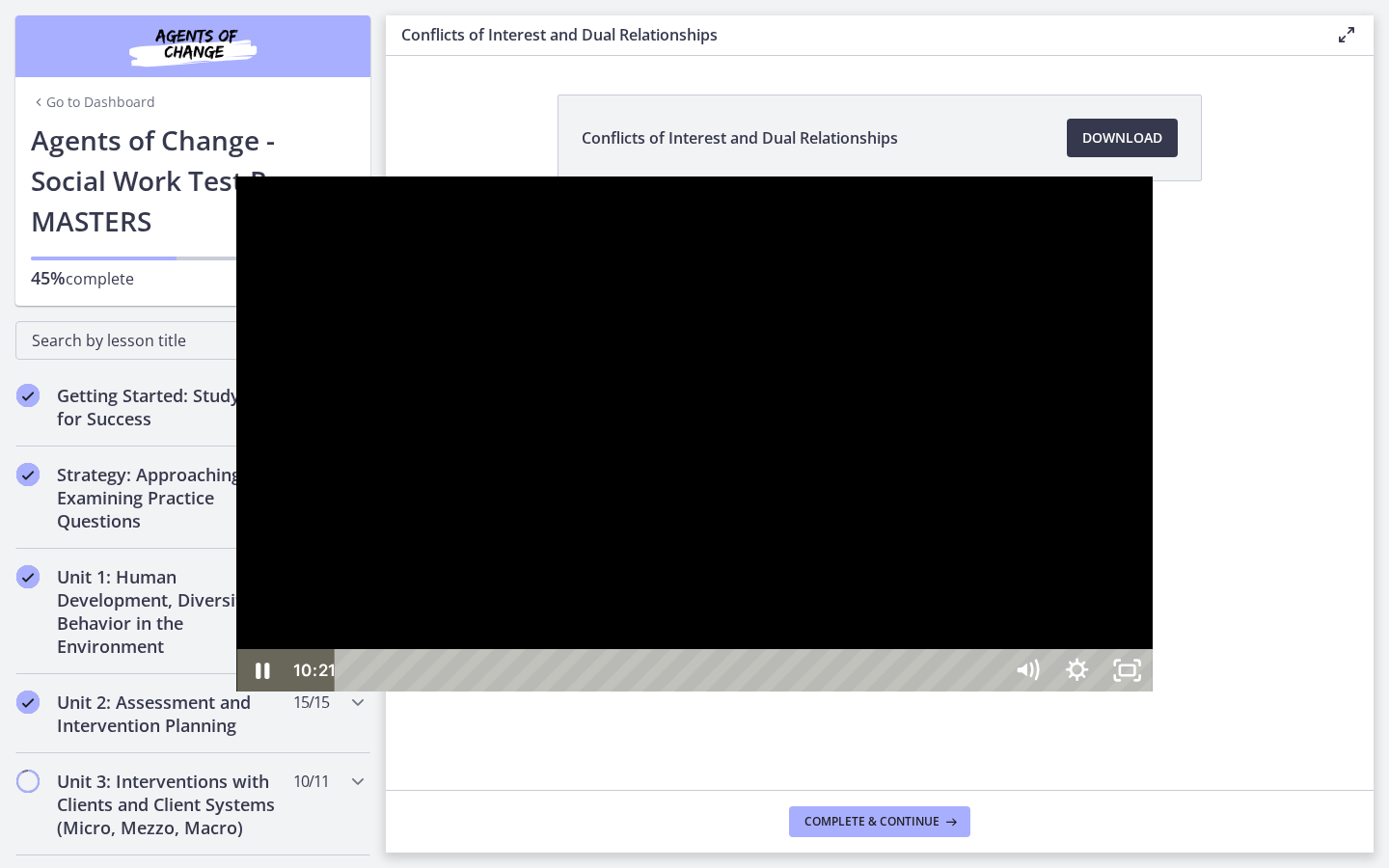 click at bounding box center (694, 434) 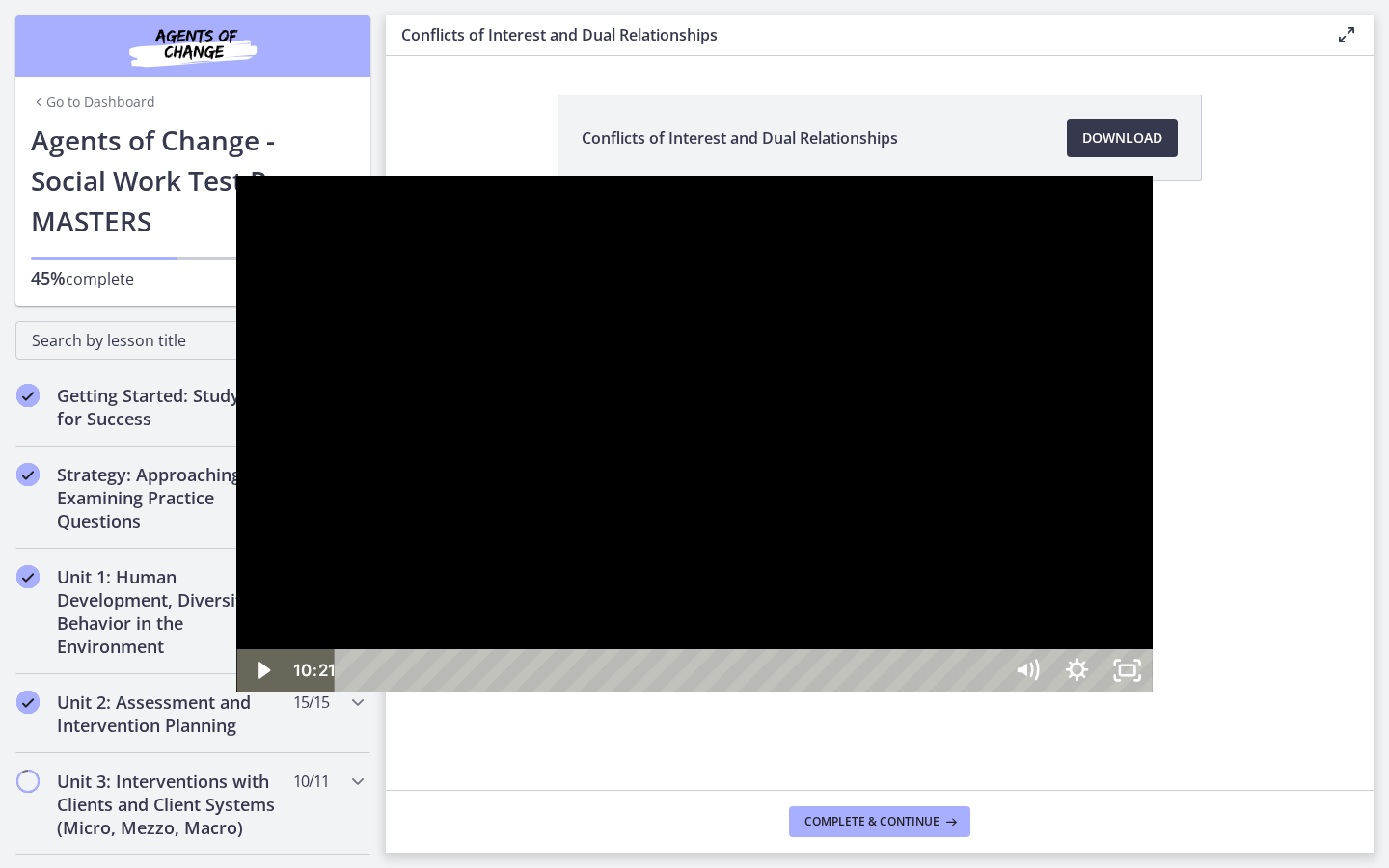click at bounding box center [694, 434] 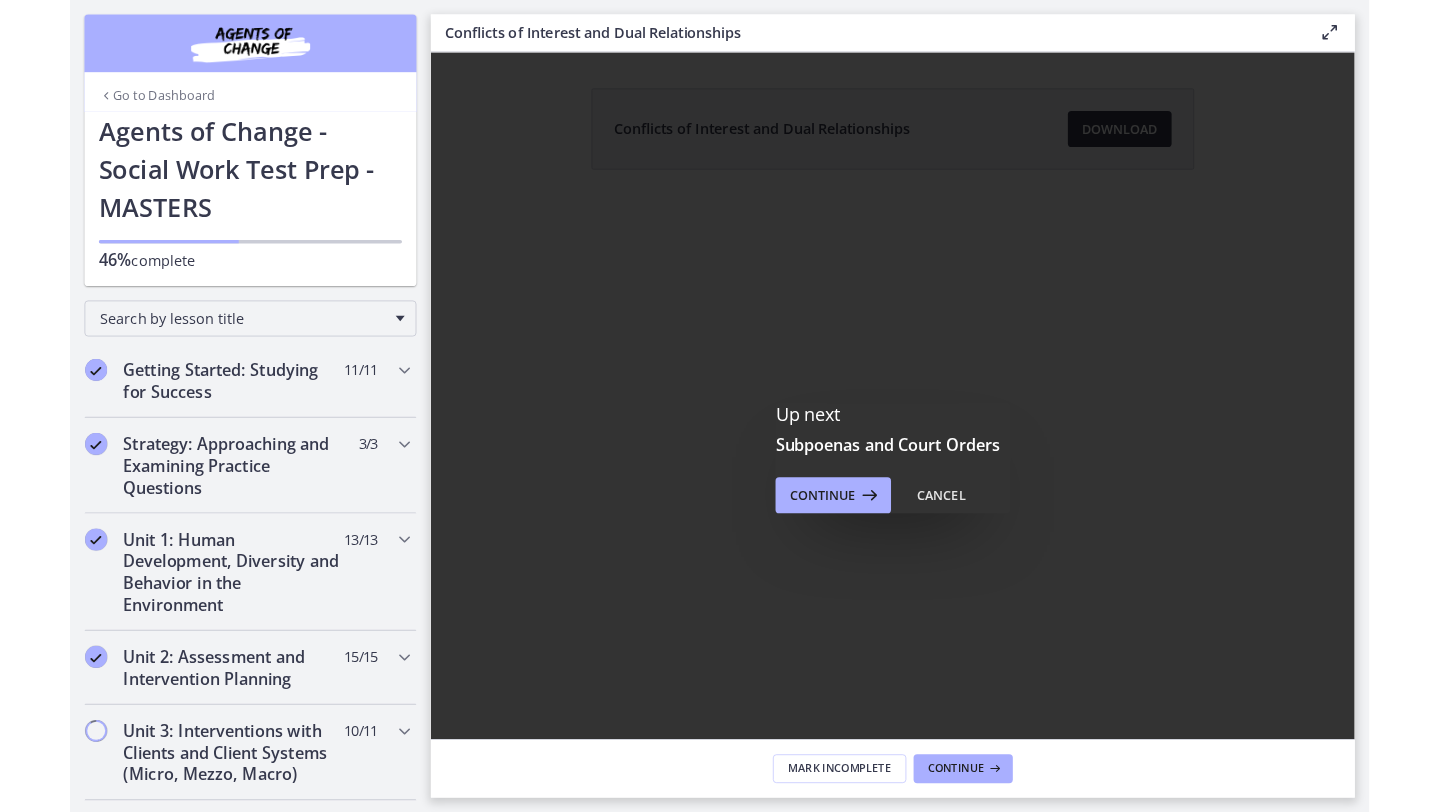 scroll, scrollTop: 0, scrollLeft: 0, axis: both 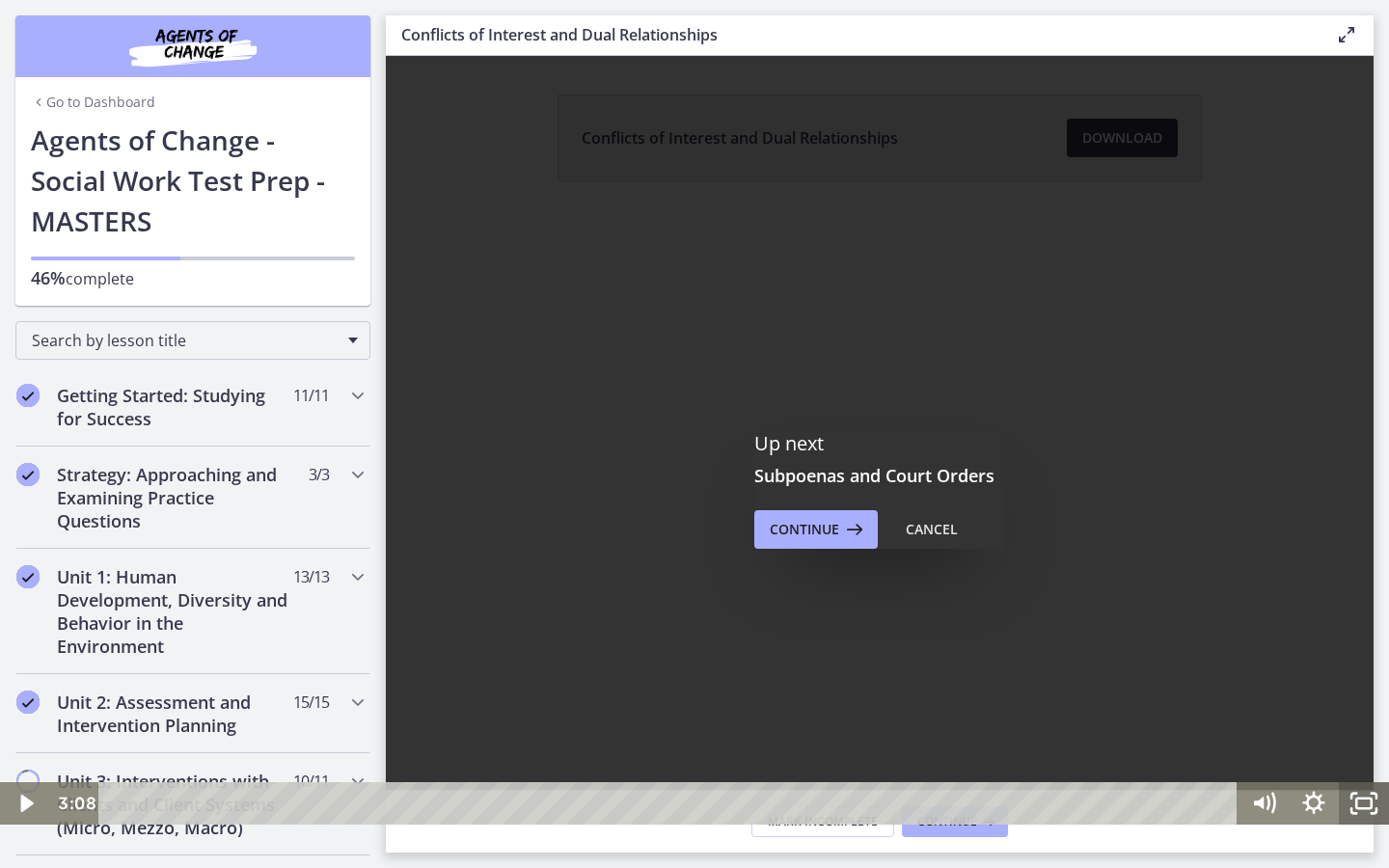 click 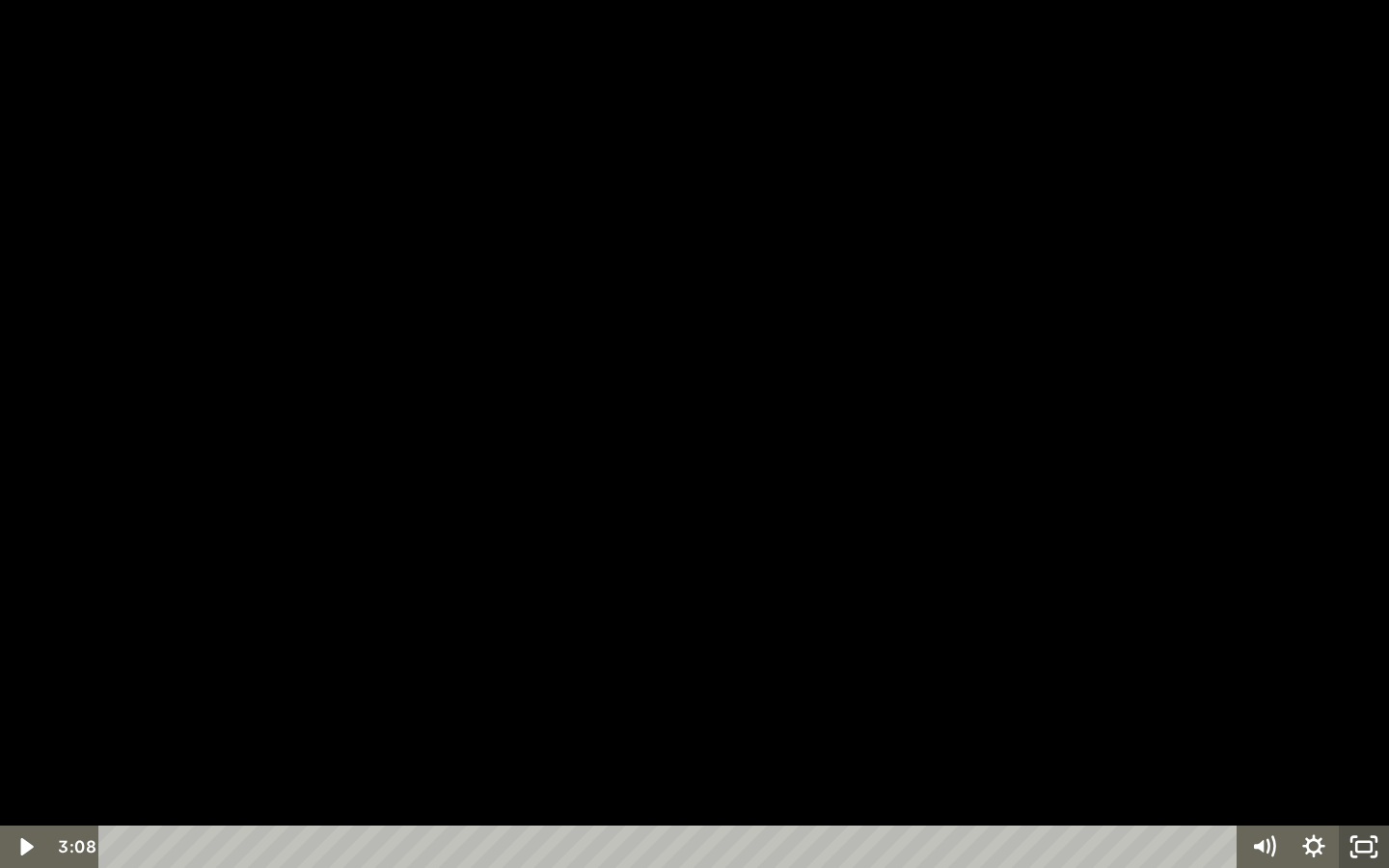 click 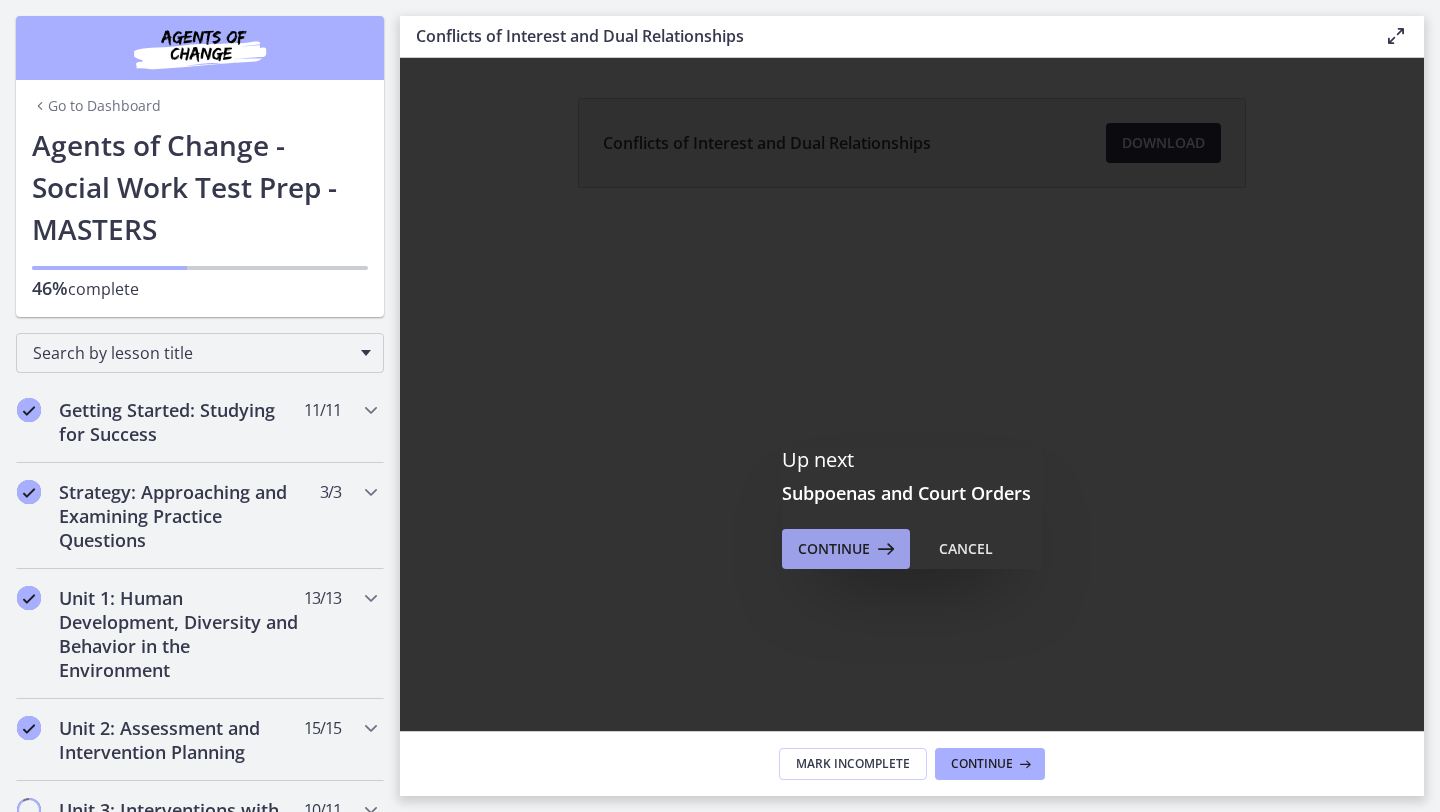 click on "Continue" at bounding box center [834, 549] 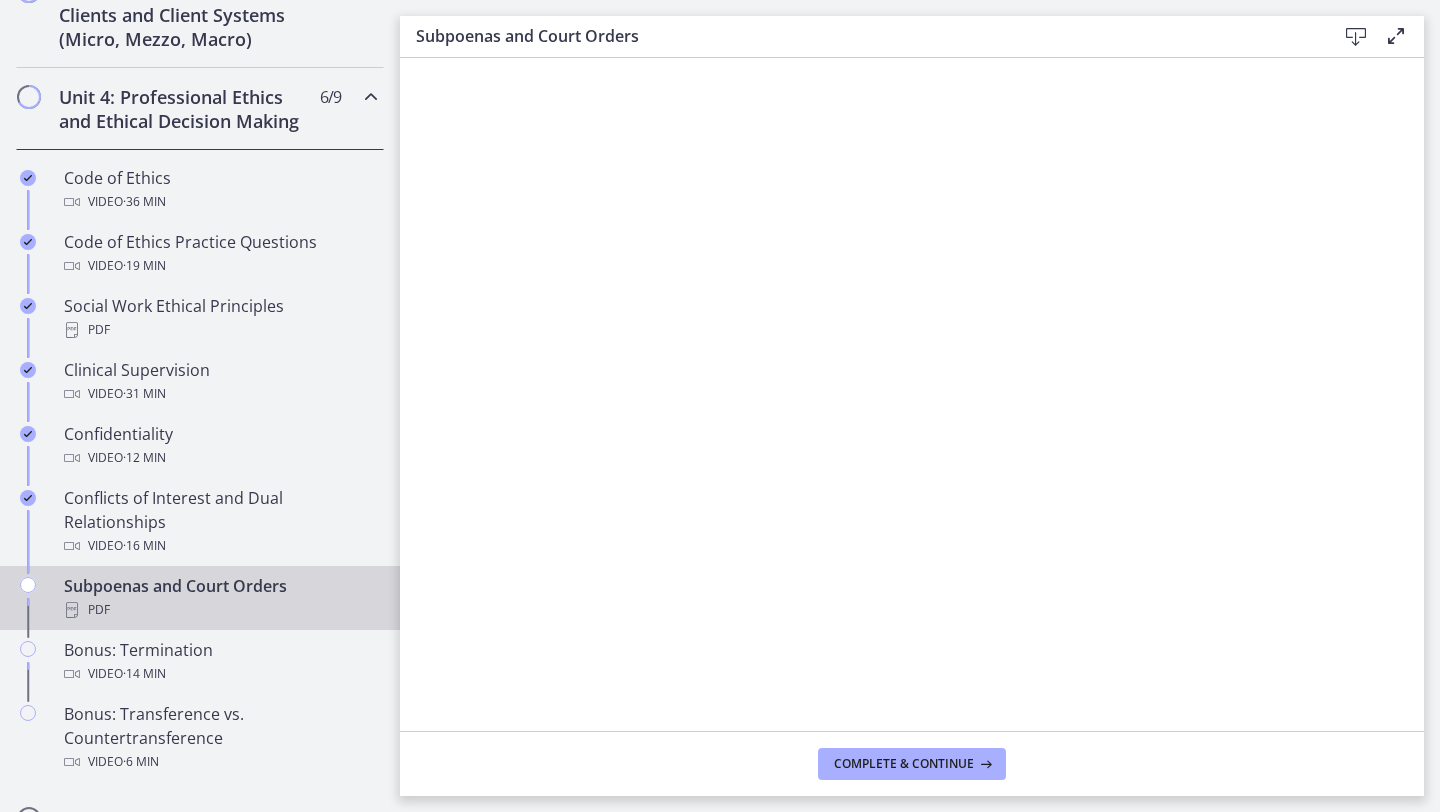 scroll, scrollTop: 816, scrollLeft: 0, axis: vertical 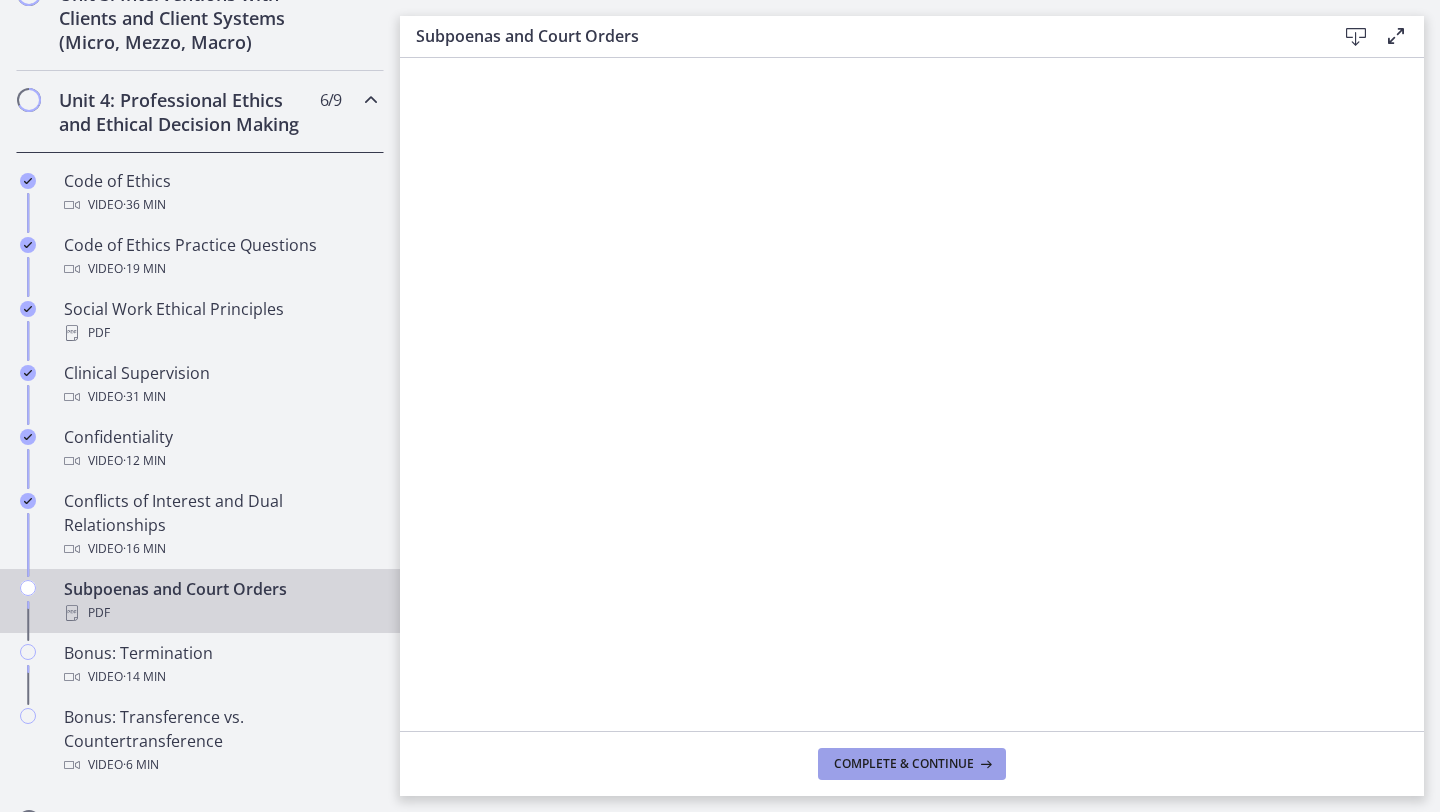 click on "Complete & continue" at bounding box center (912, 764) 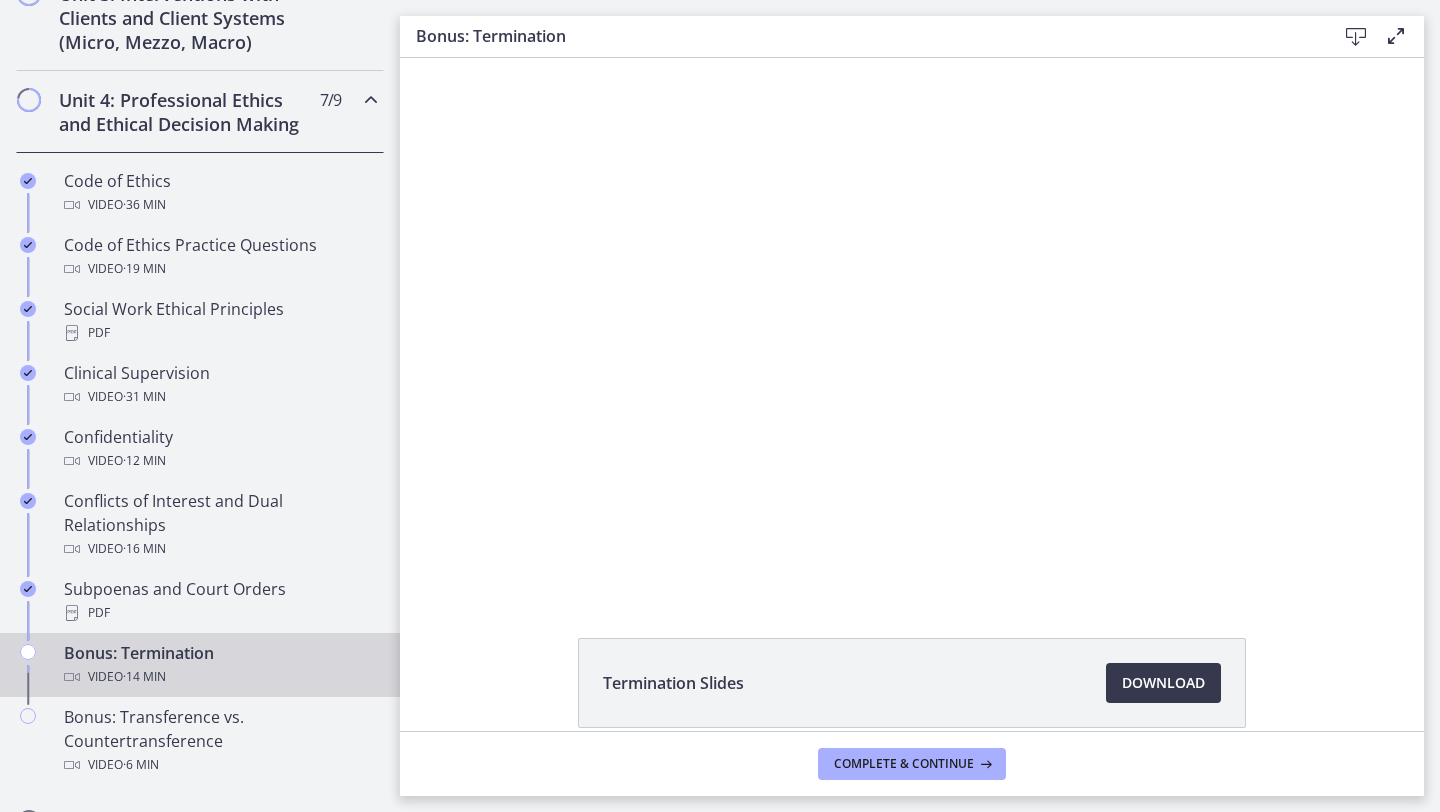 scroll, scrollTop: 0, scrollLeft: 0, axis: both 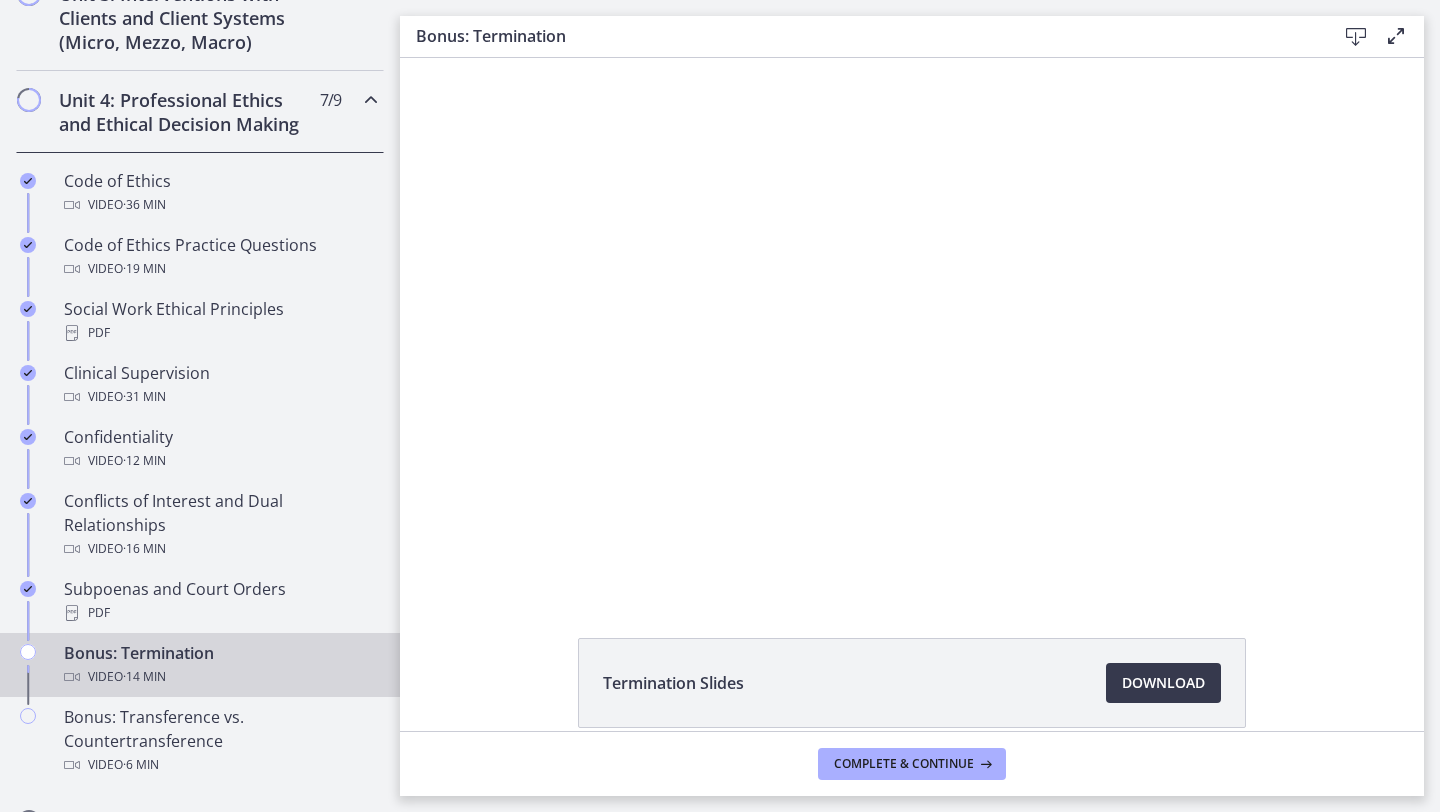 click on "Bonus: Termination
Download
Enable fullscreen
Termination Slides
Download
Opens in a new window
Complete & continue" at bounding box center [920, 406] 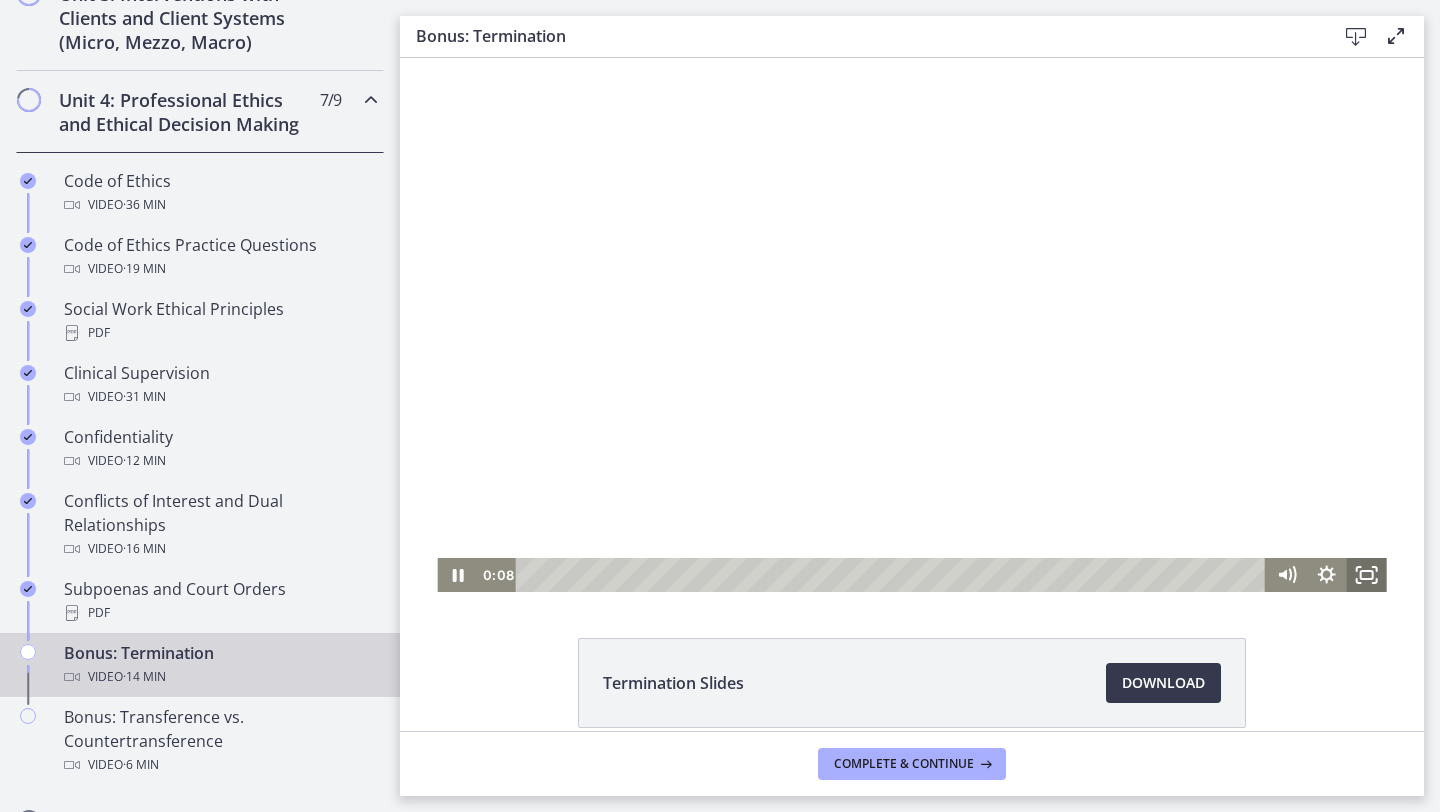 click 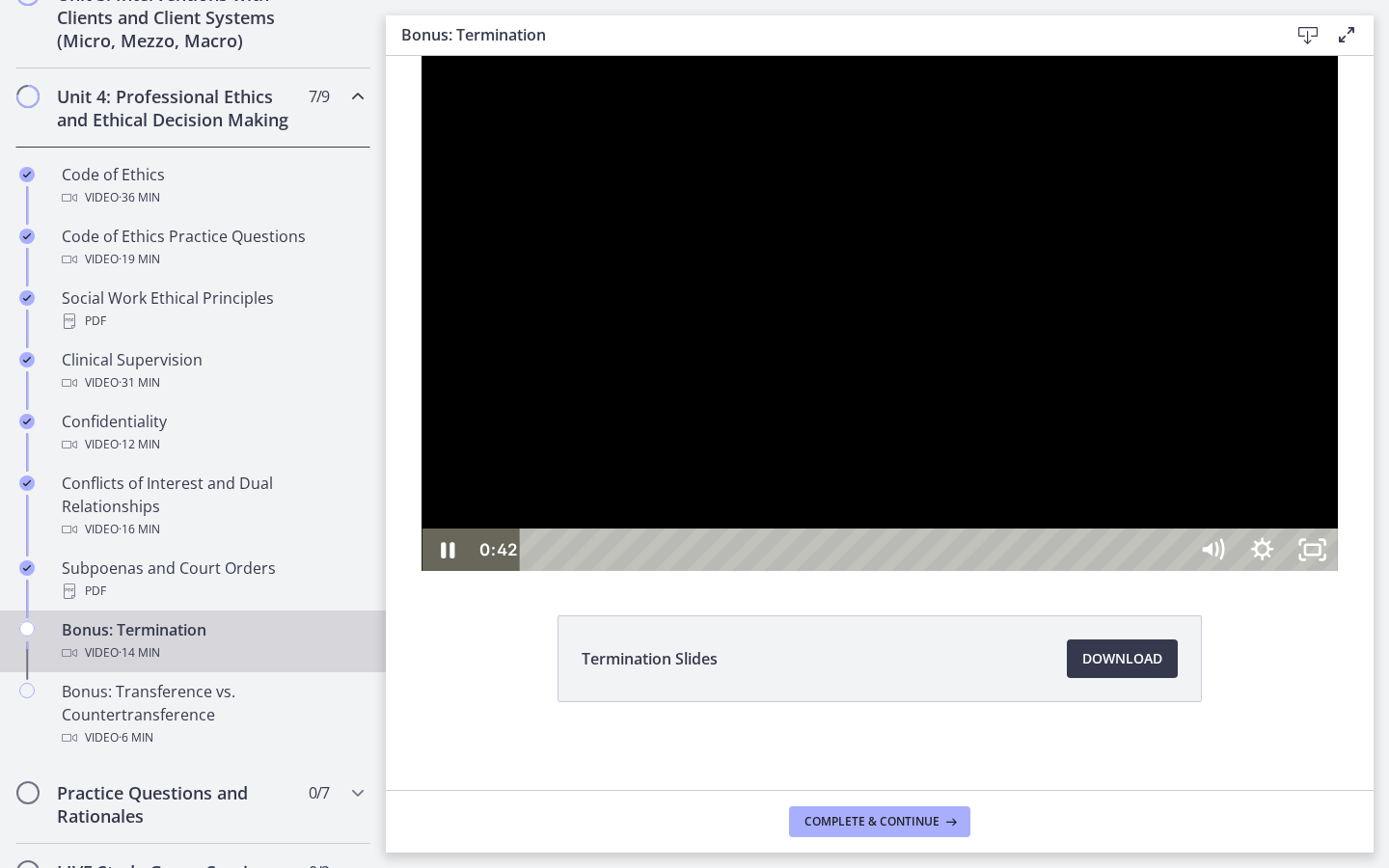 type 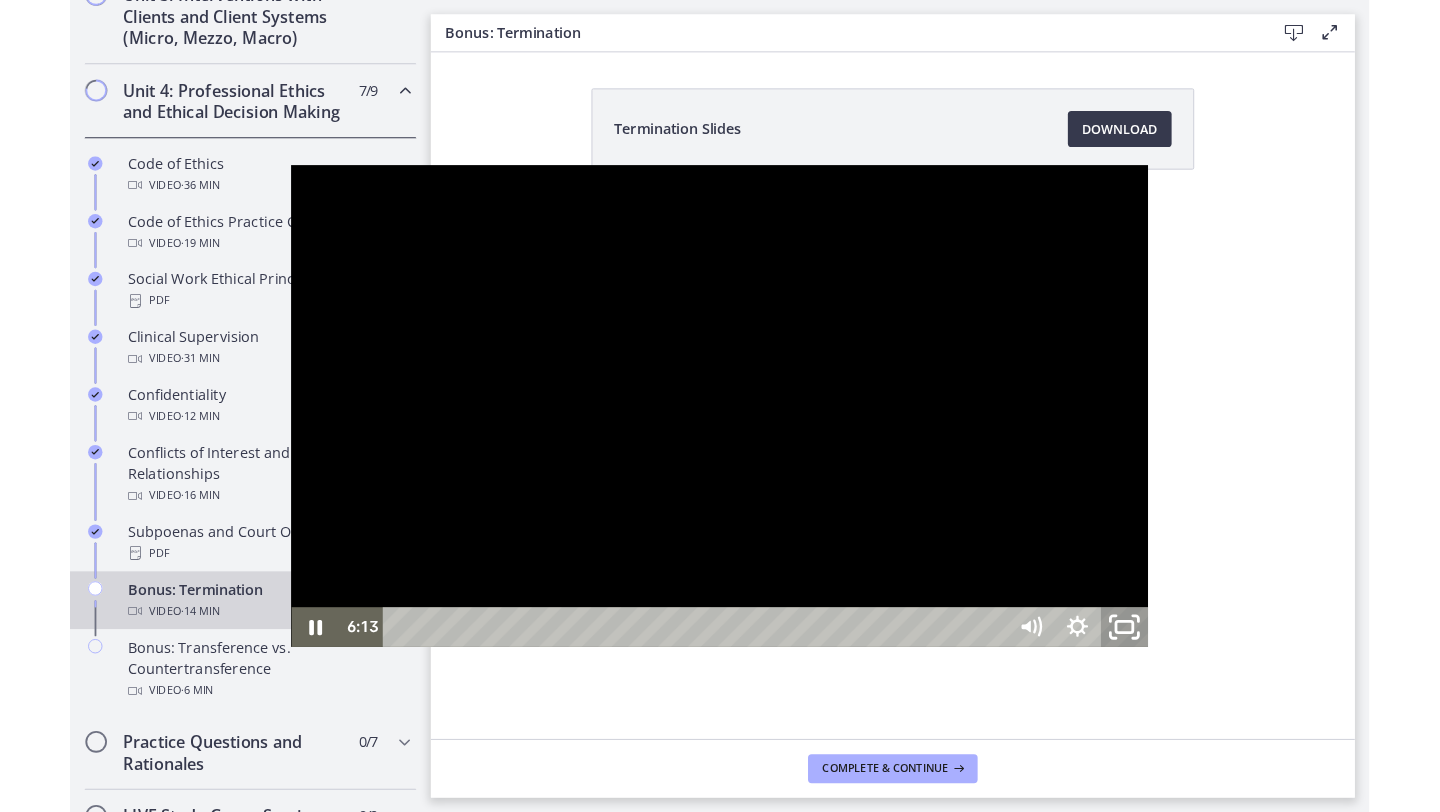 drag, startPoint x: 1504, startPoint y: 878, endPoint x: 1504, endPoint y: 790, distance: 88 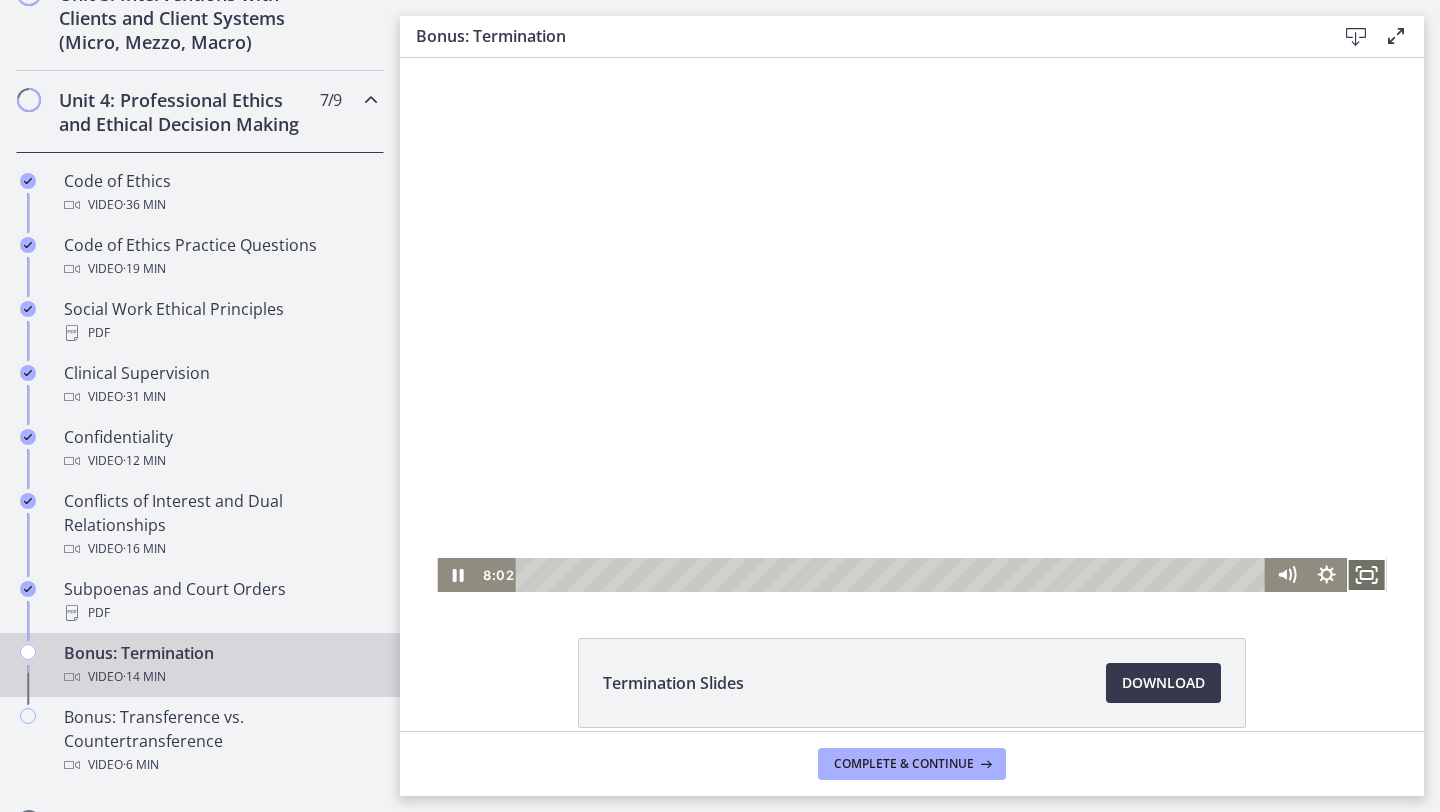 click 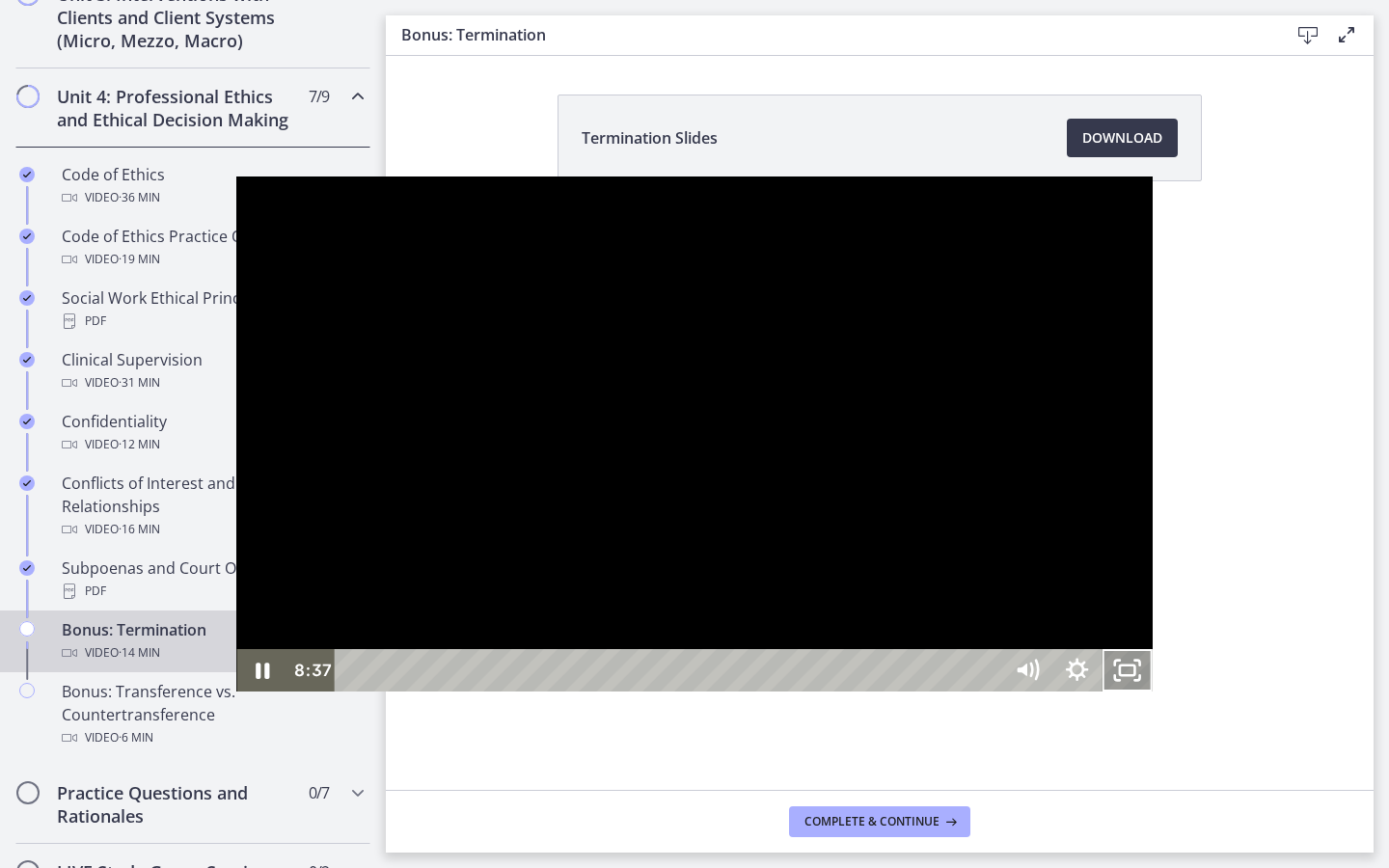 click 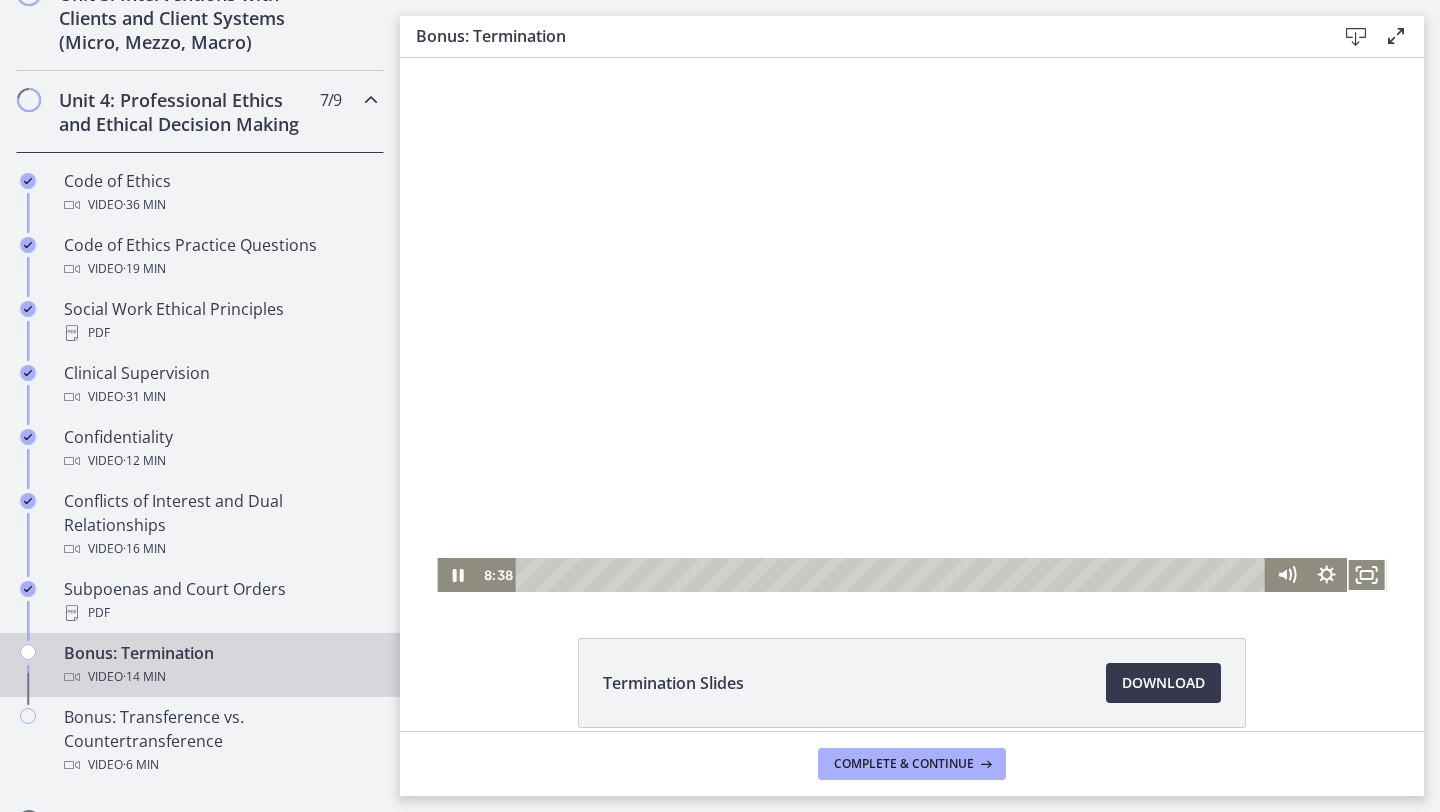 click at bounding box center [911, 325] 